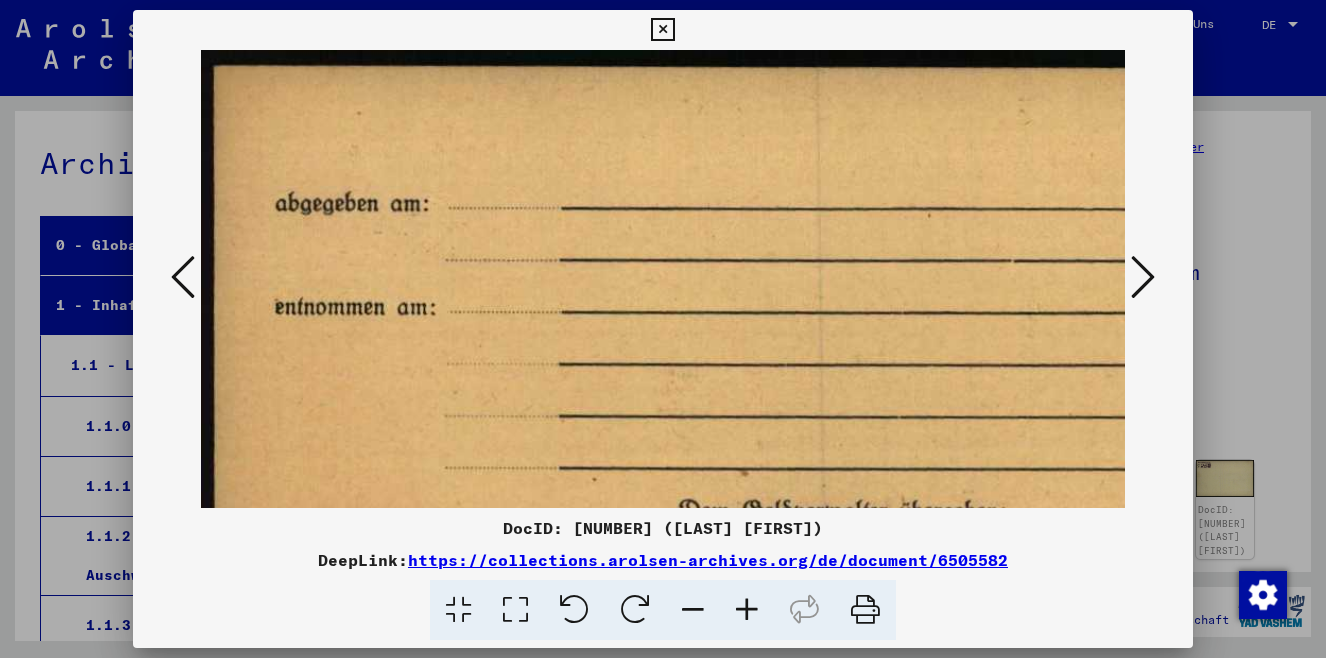 scroll, scrollTop: 0, scrollLeft: 0, axis: both 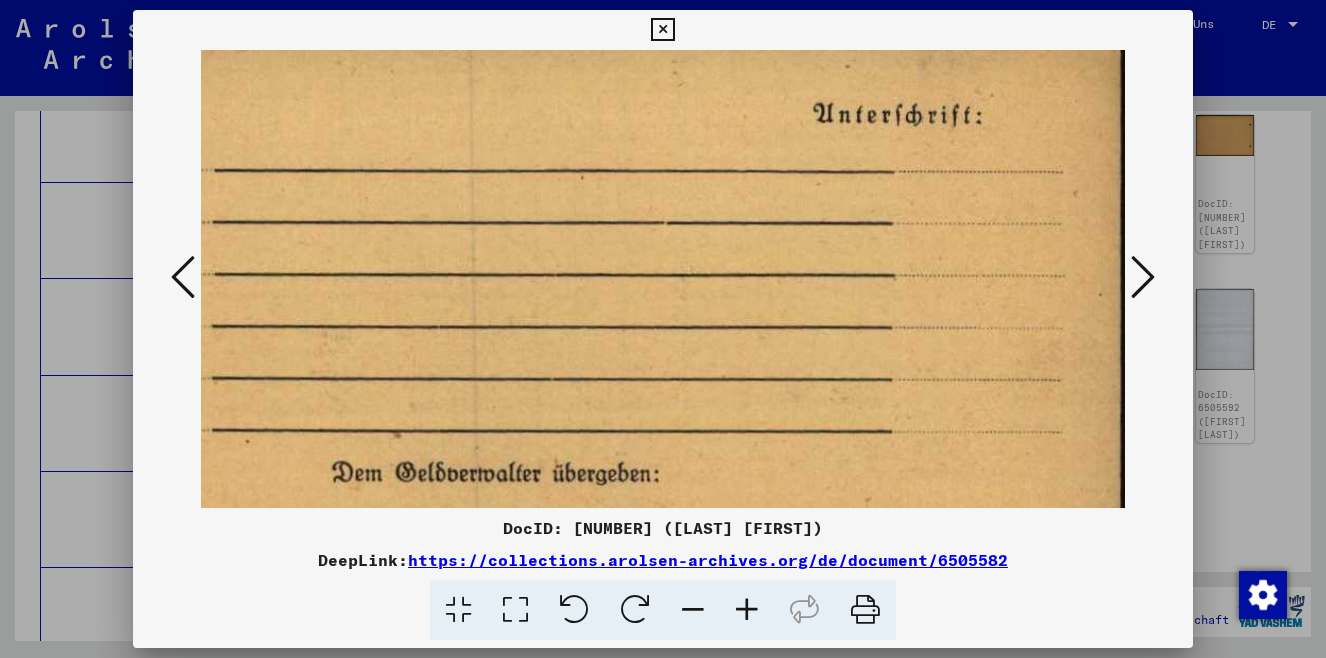 click at bounding box center (662, 30) 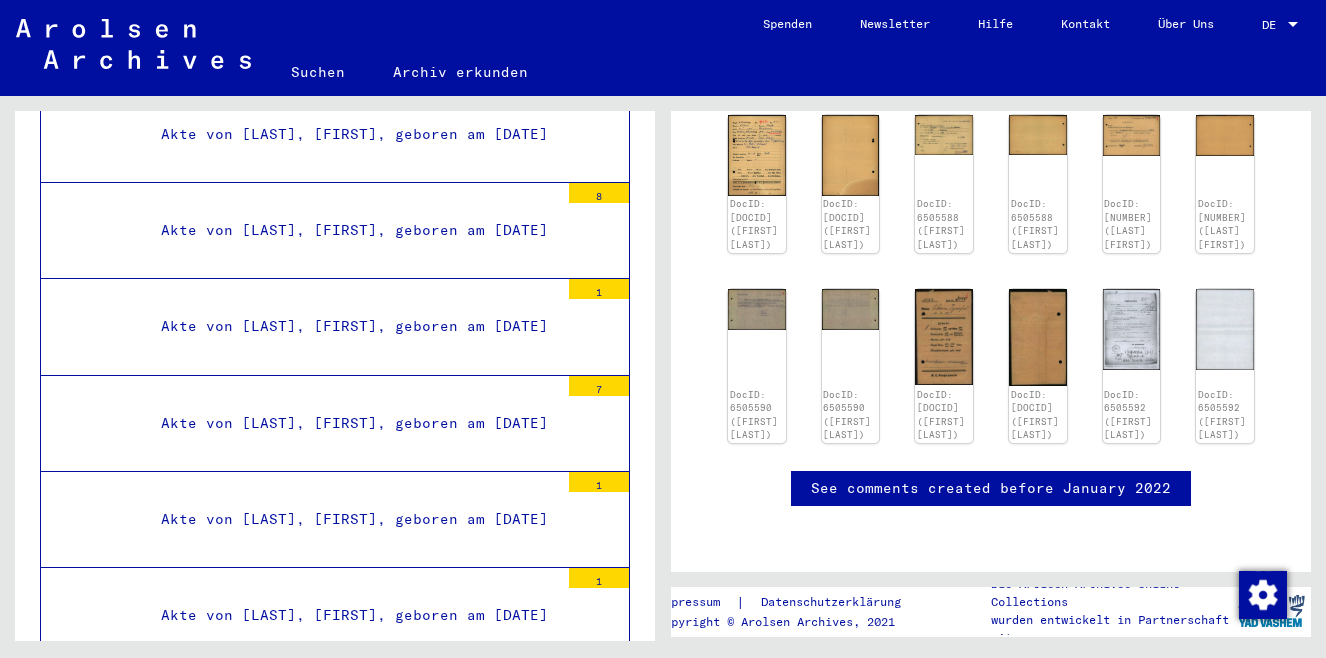 click on "Akte von [LAST], [FIRST], geboren am [DATE]" at bounding box center [352, 2924] 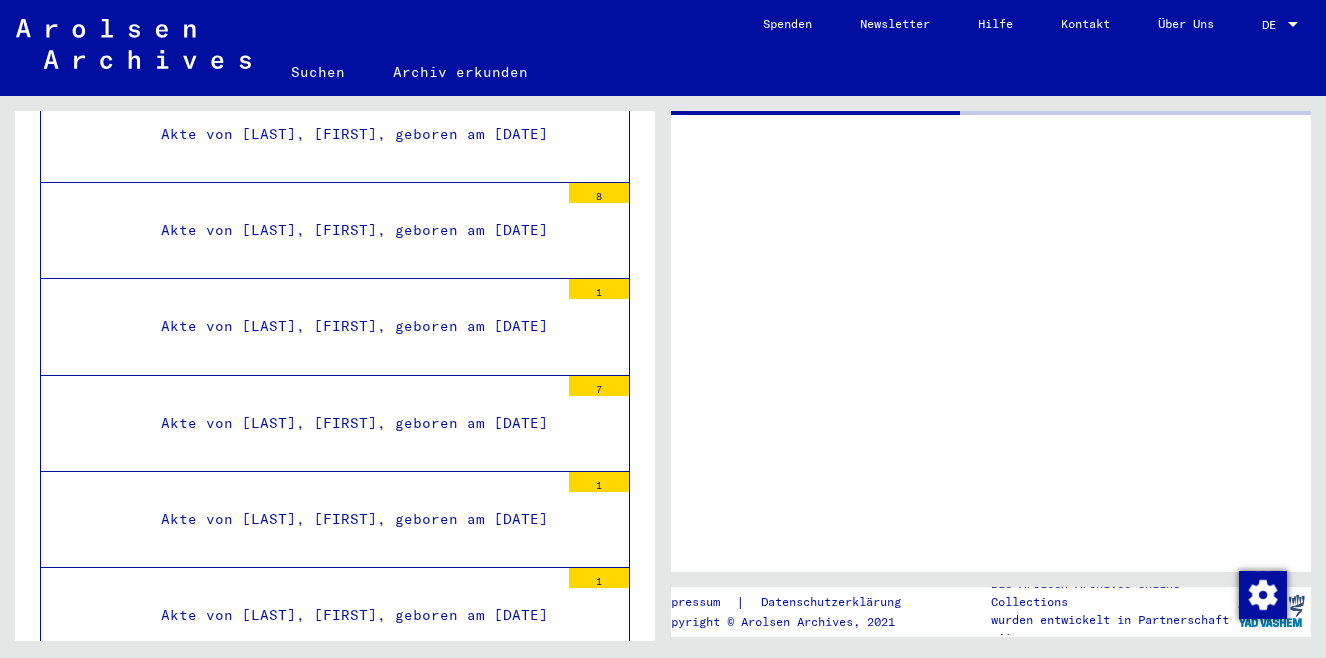 scroll, scrollTop: 0, scrollLeft: 0, axis: both 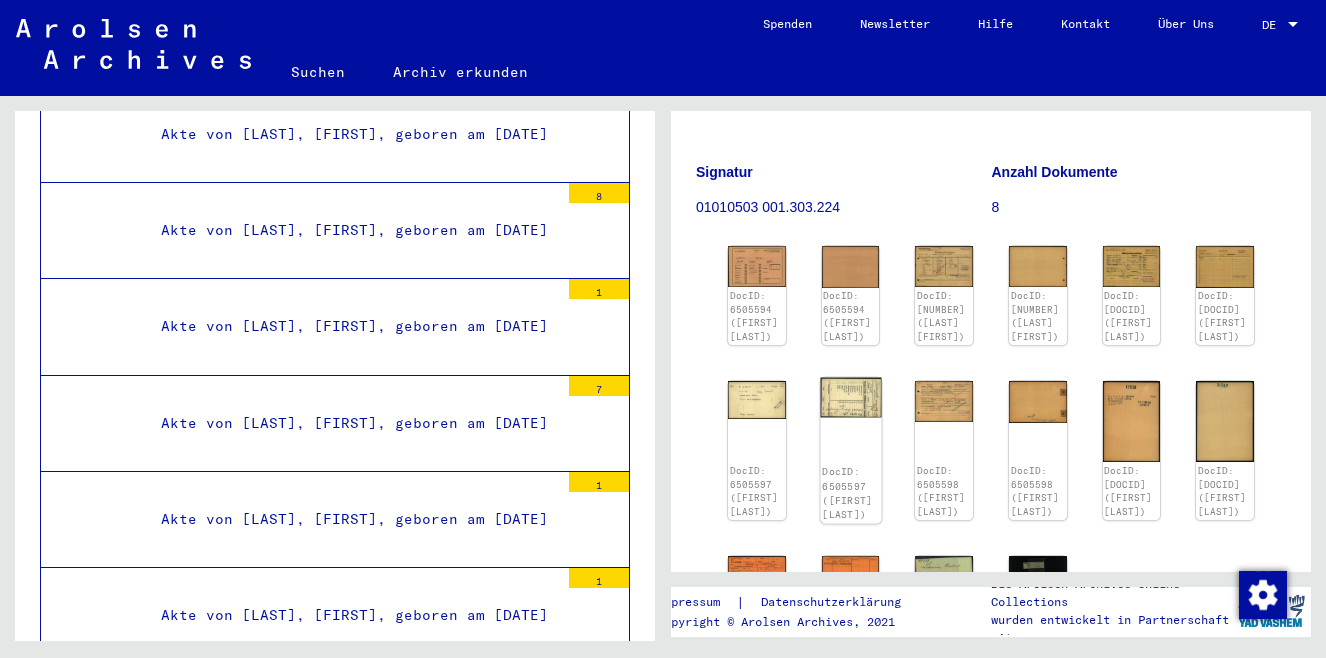 click 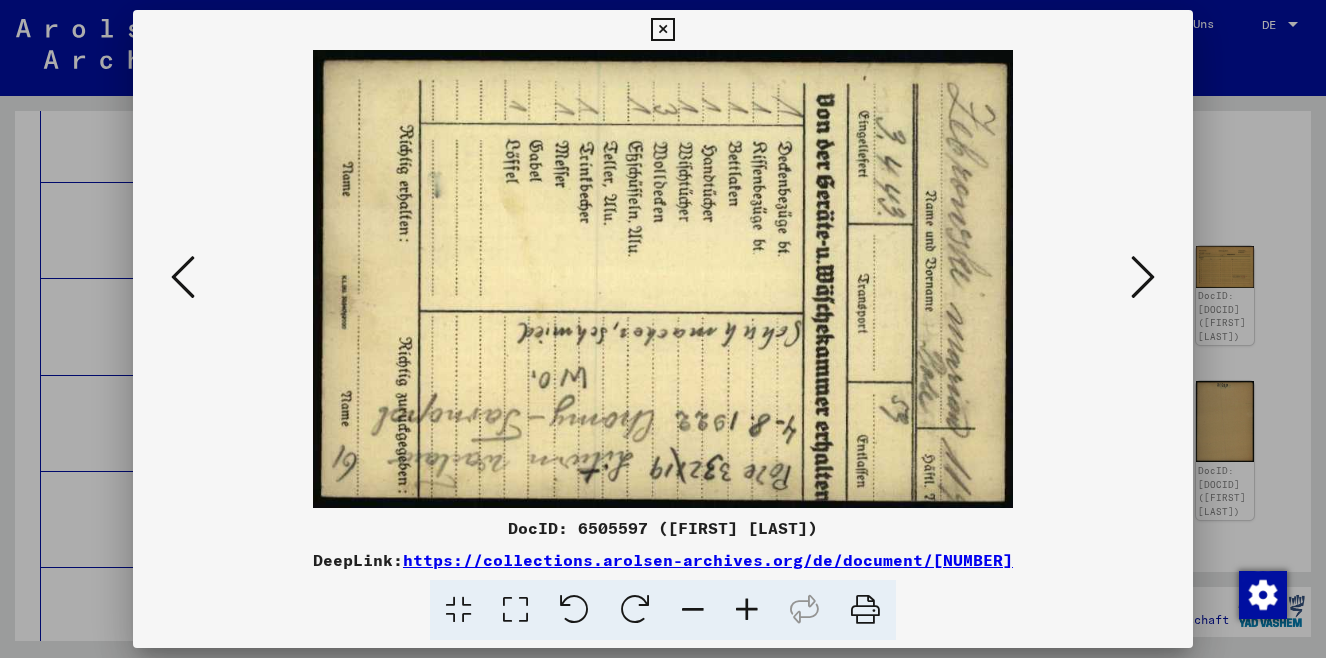 click at bounding box center (635, 610) 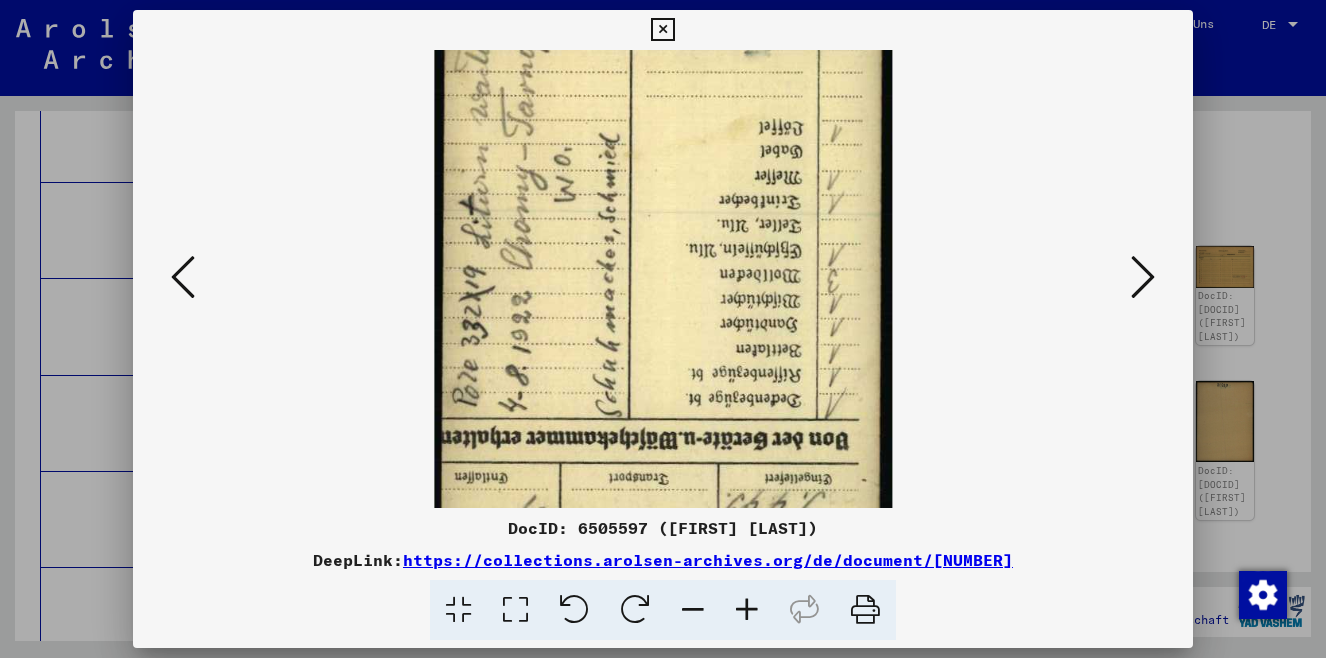 click at bounding box center (635, 610) 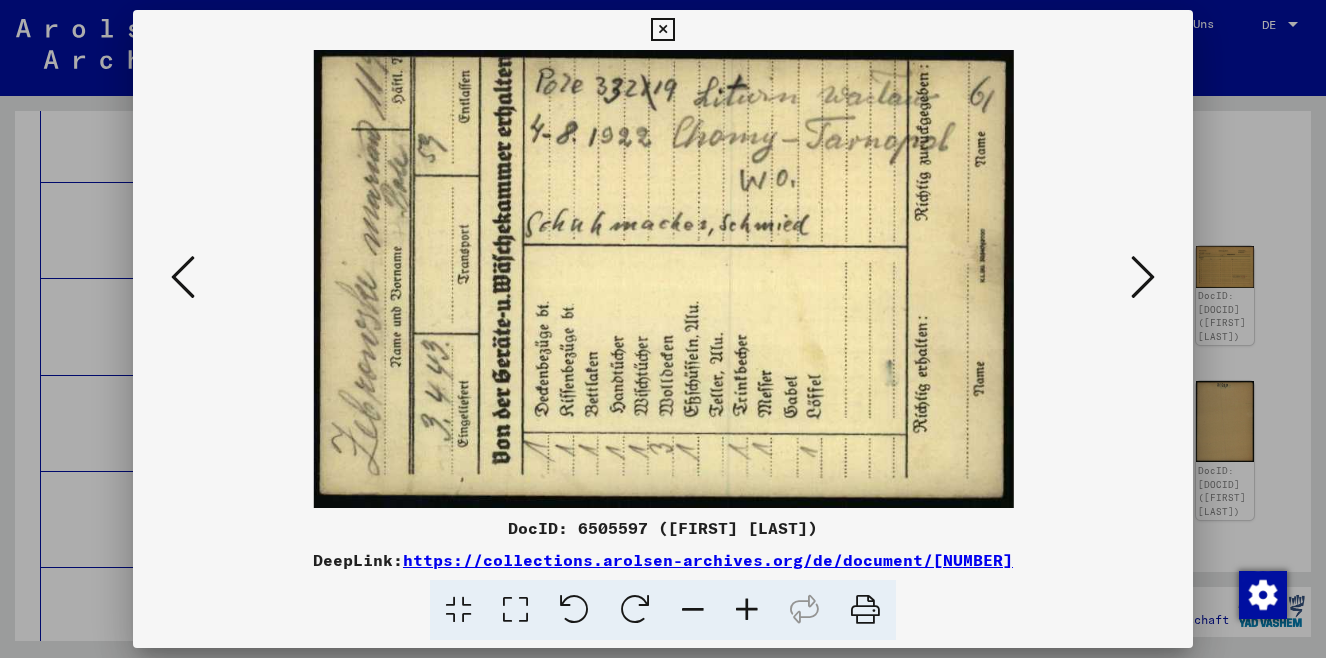 click at bounding box center [635, 610] 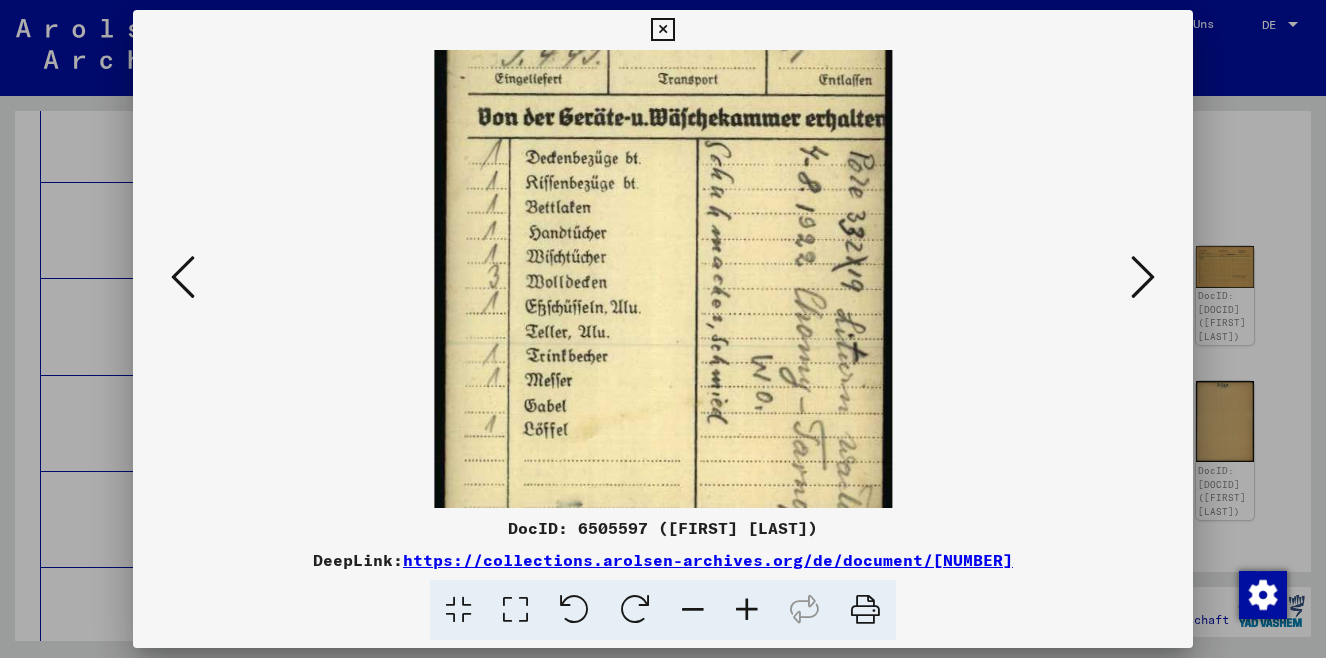 click at bounding box center (1143, 277) 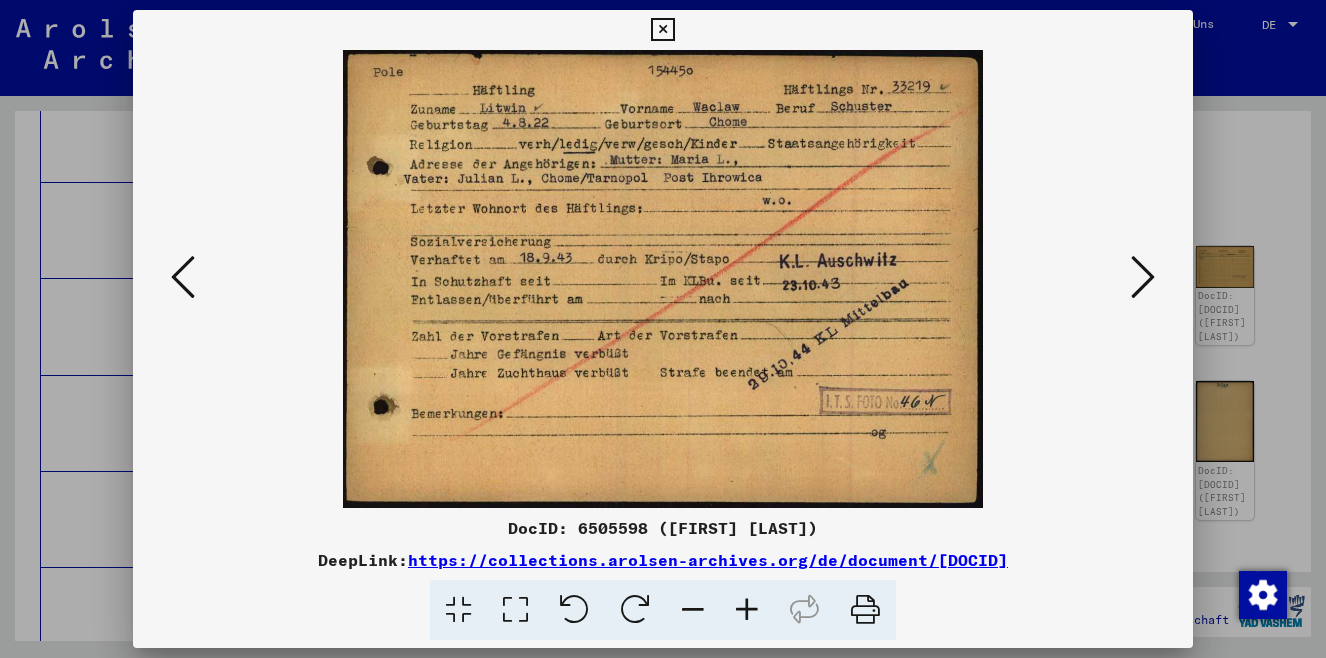 click at bounding box center (1143, 277) 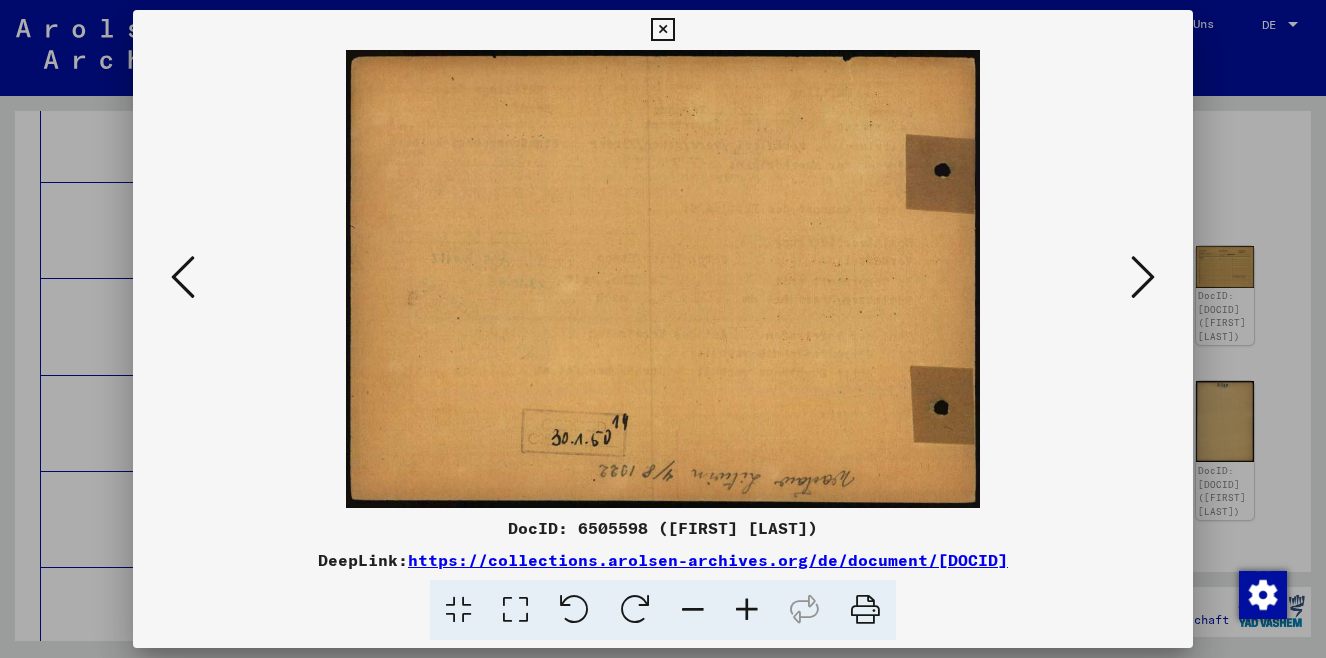 click at bounding box center (1143, 277) 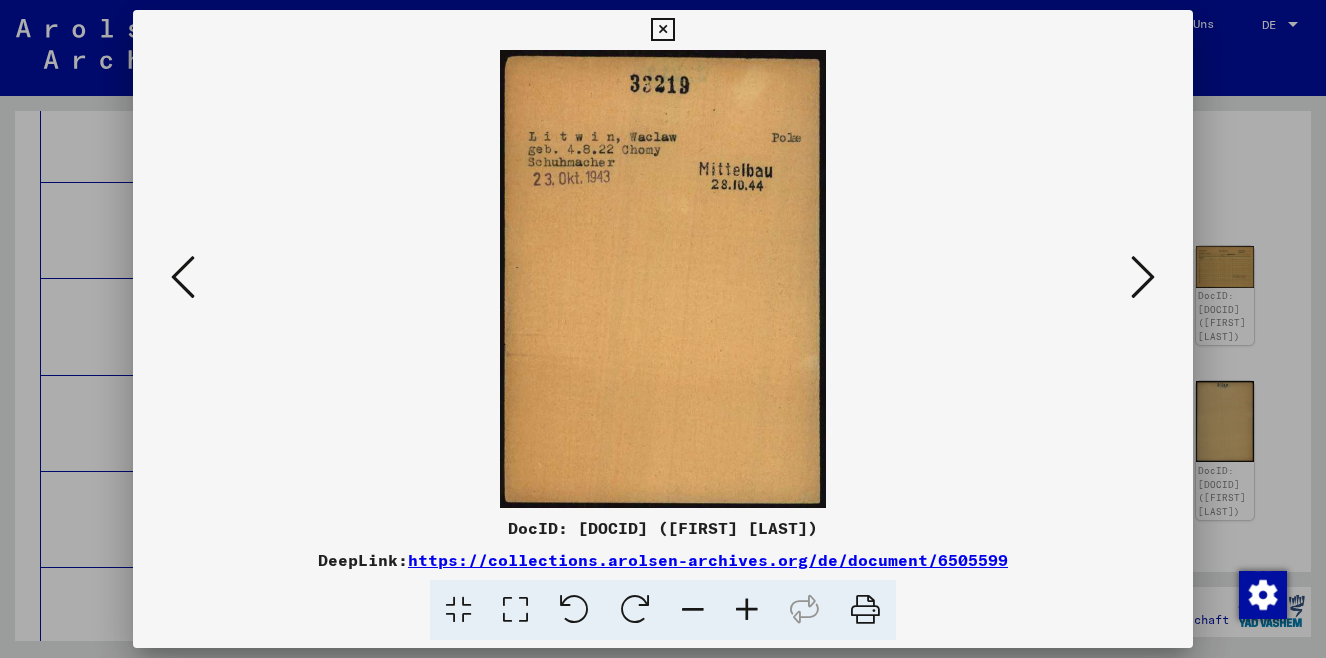 click at bounding box center [1143, 277] 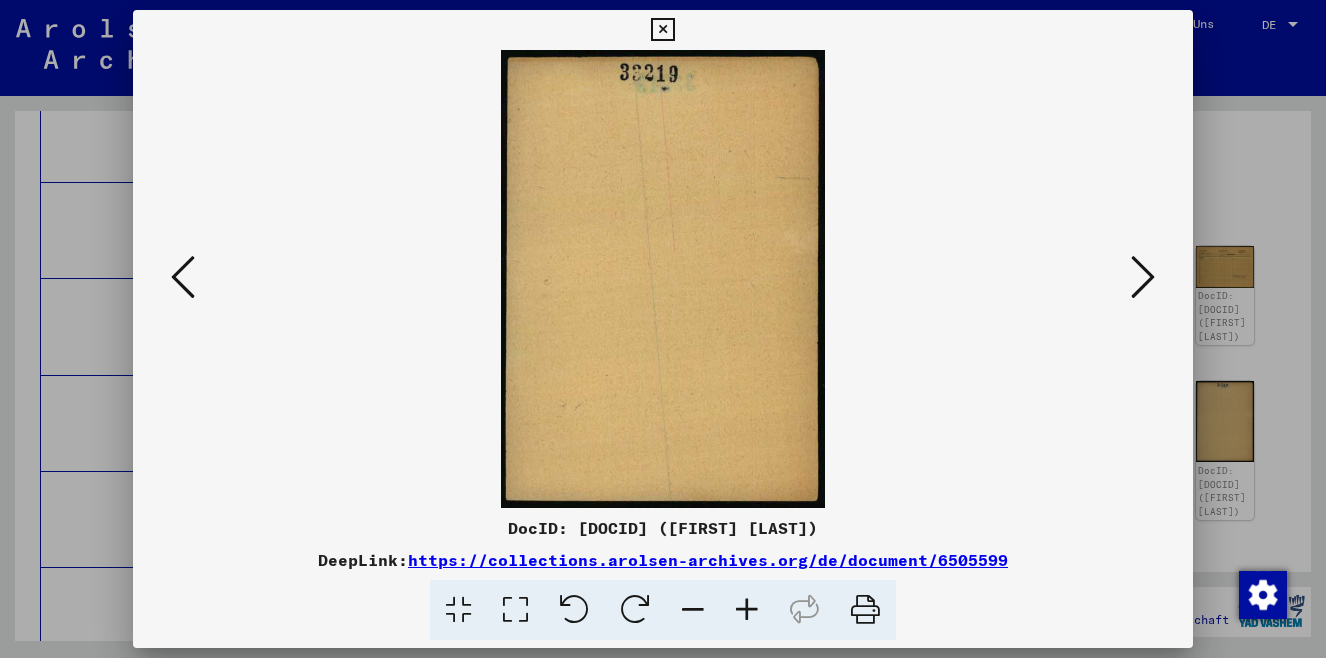 click at bounding box center [1143, 277] 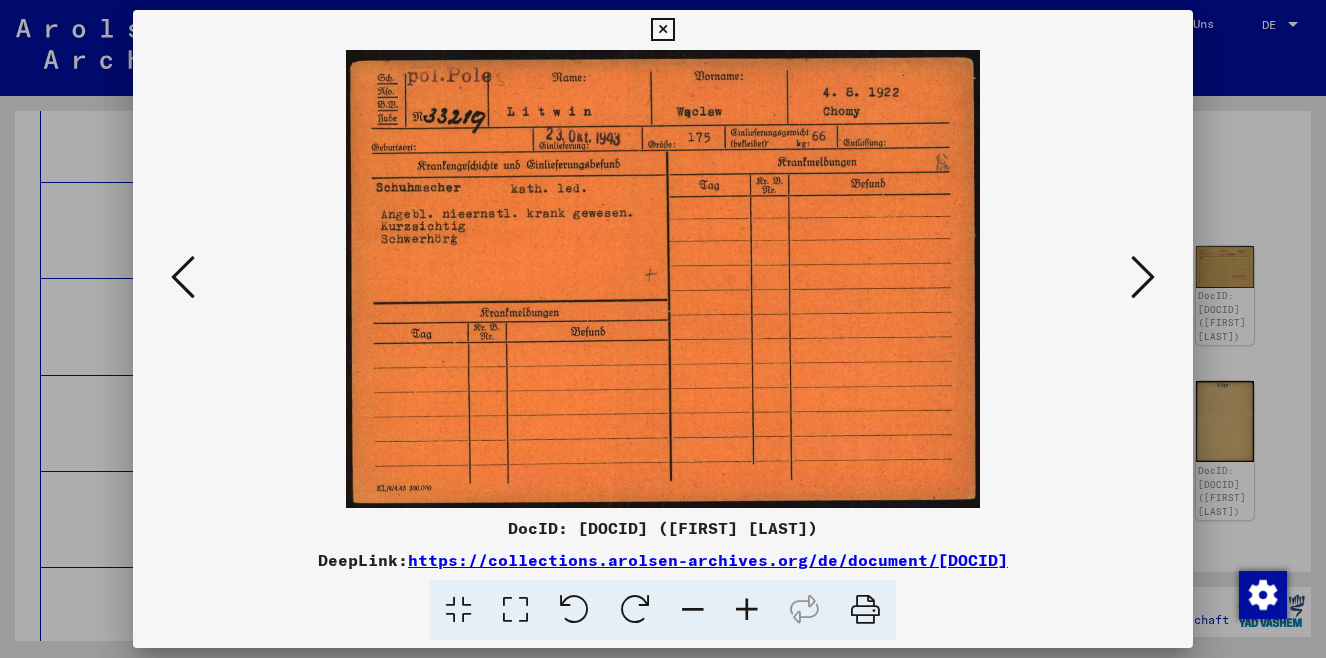 click at bounding box center (1143, 277) 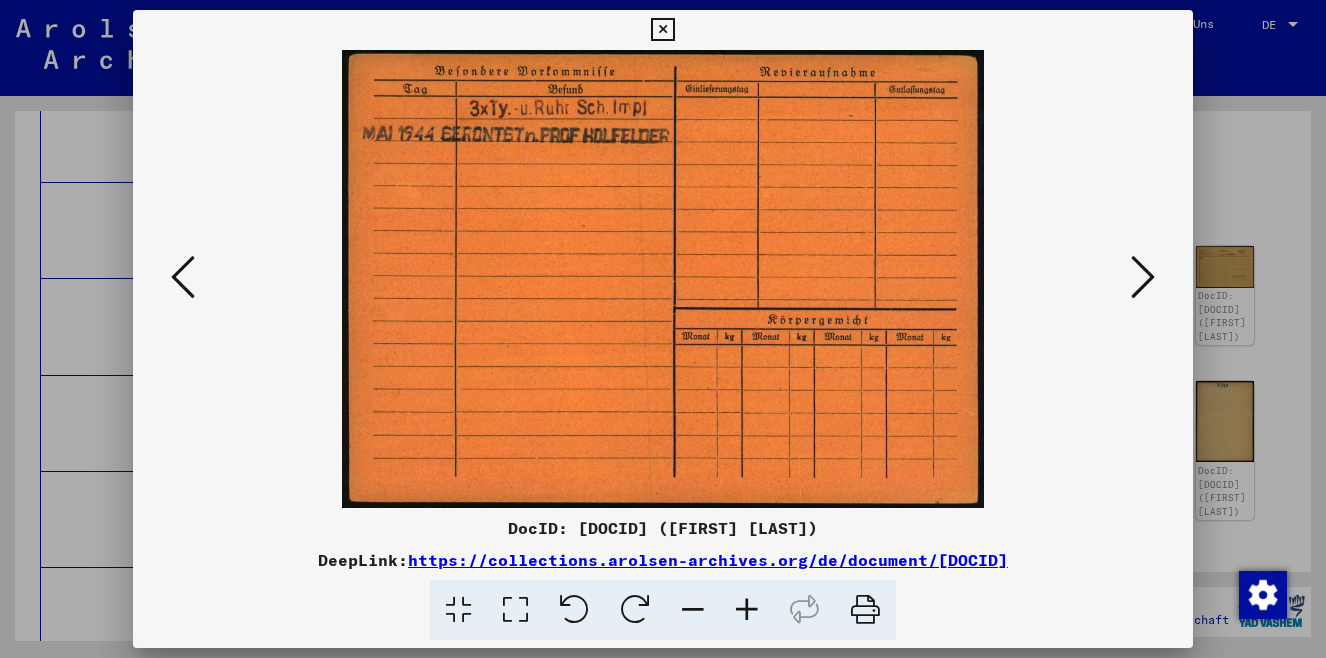 click at bounding box center (1143, 277) 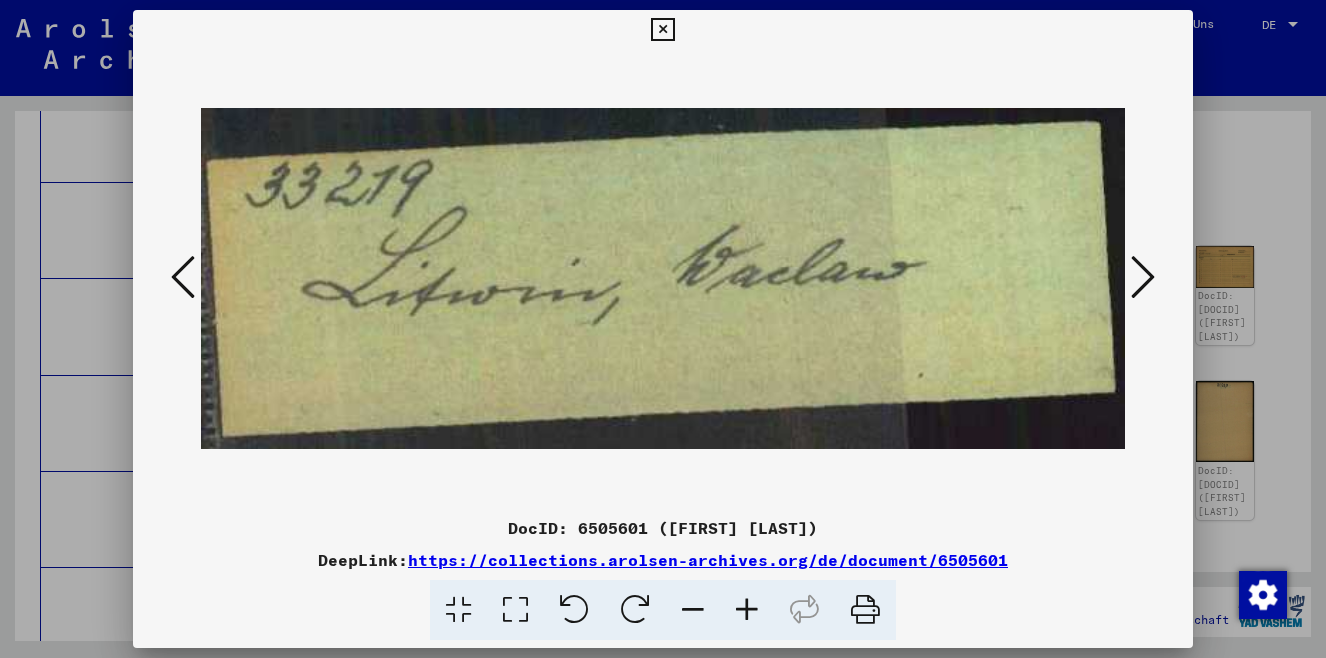 click at bounding box center (1143, 277) 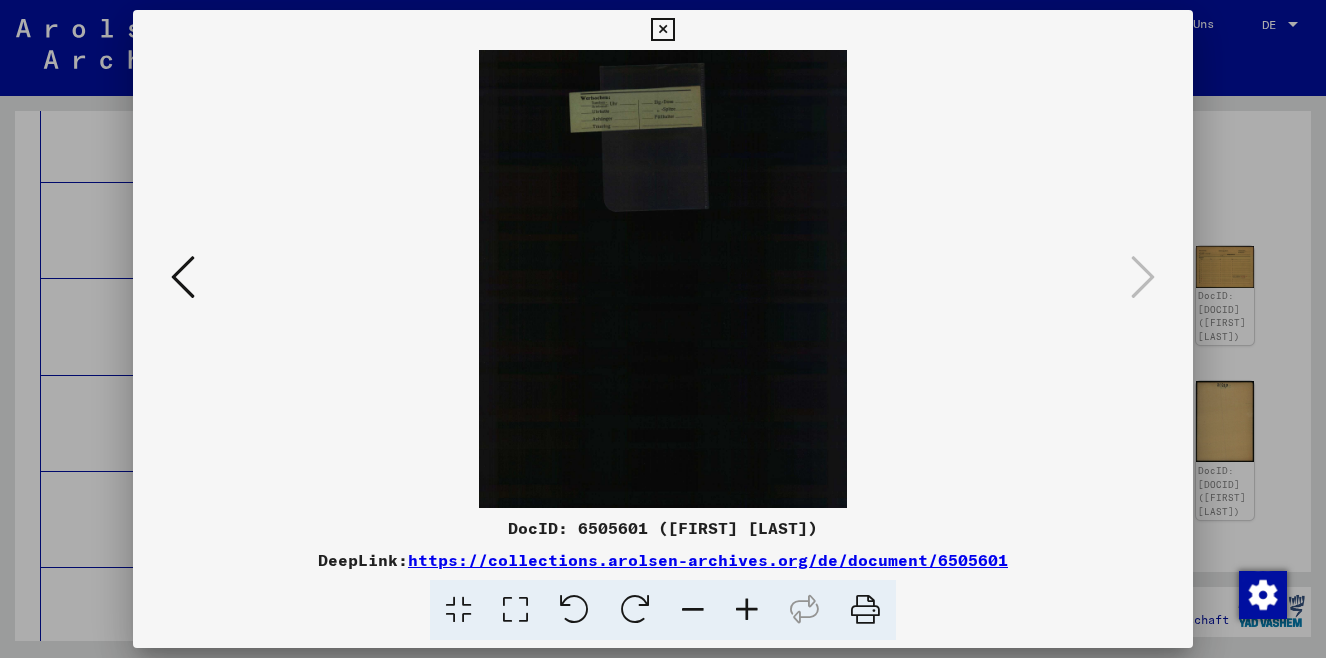 click at bounding box center (1143, 277) 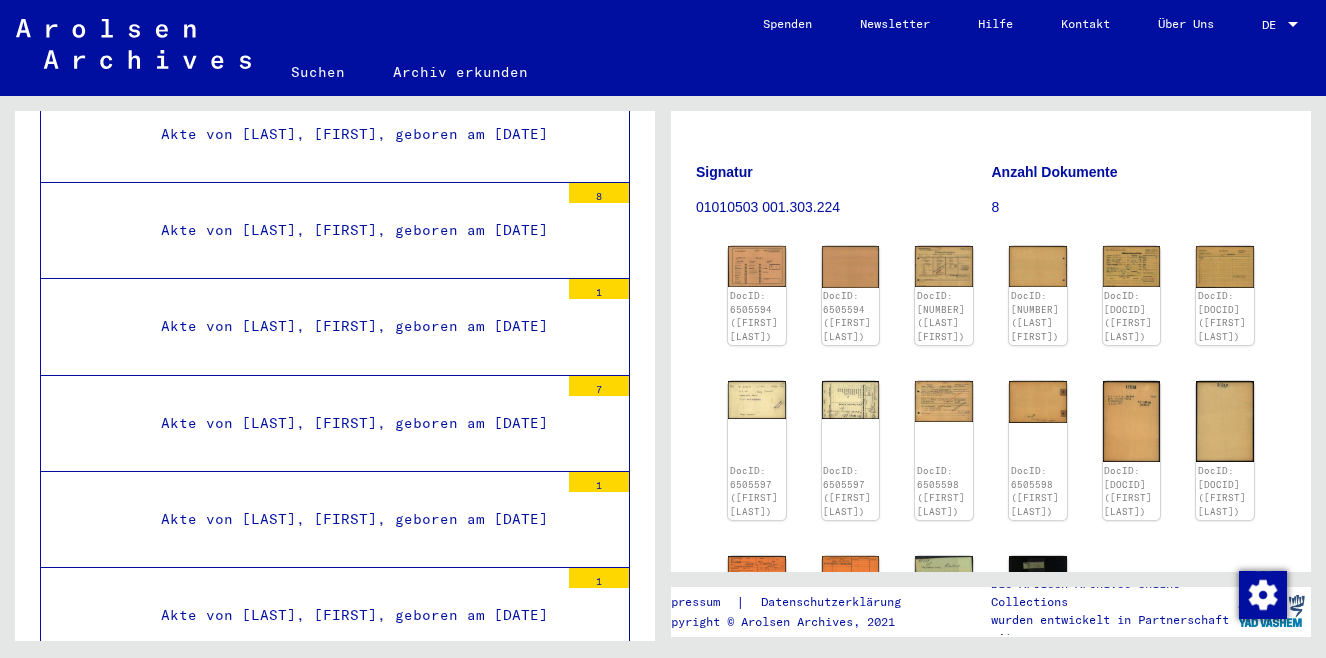 click on "Akte von [LAST], [FIRST], geboren am [DATE]" at bounding box center [352, 3021] 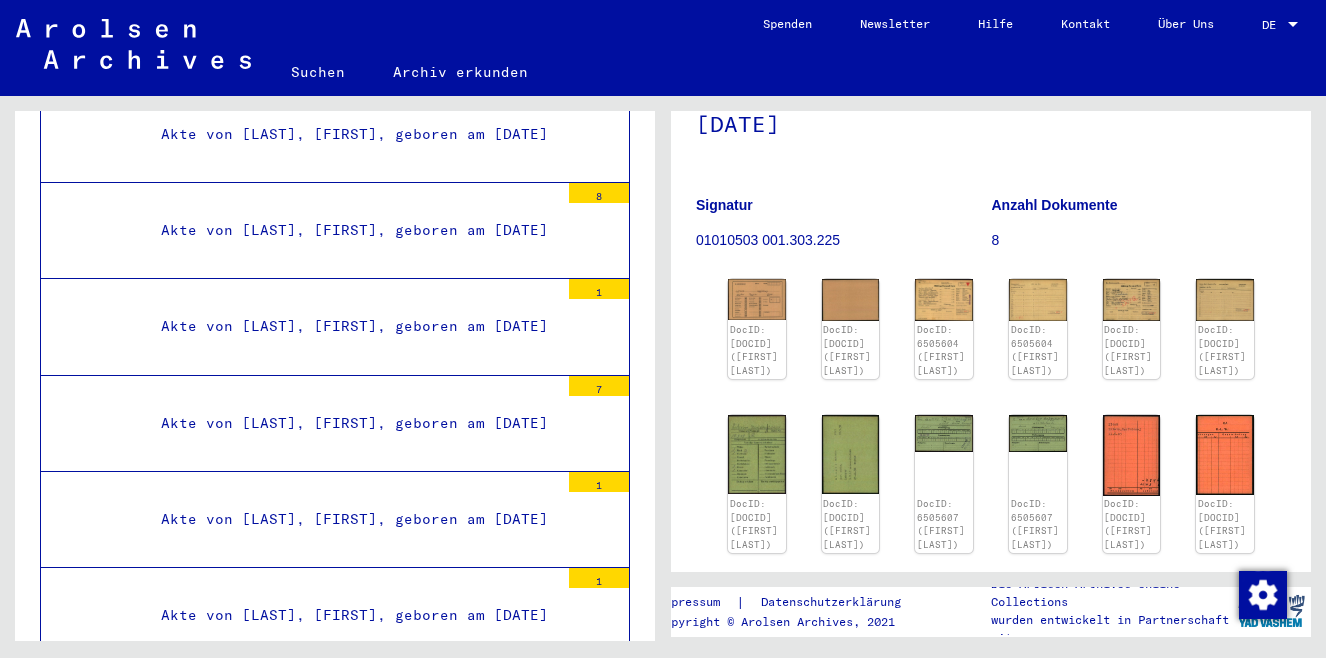 scroll, scrollTop: 261, scrollLeft: 0, axis: vertical 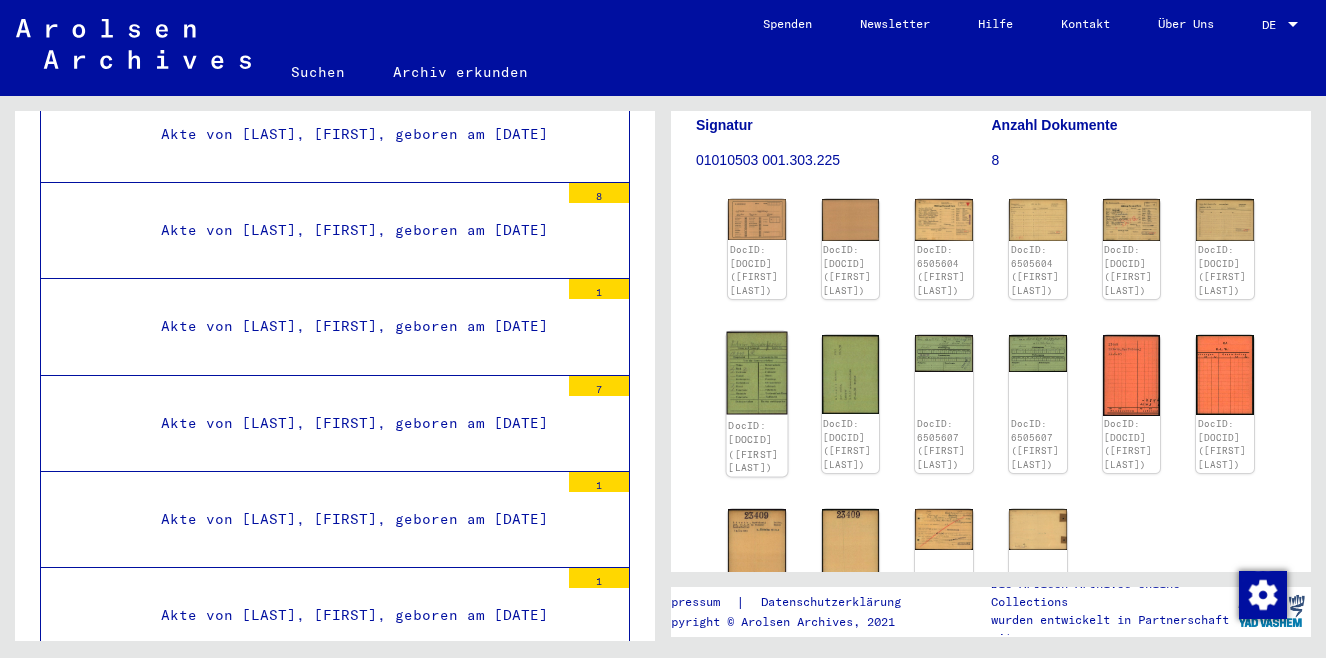 click 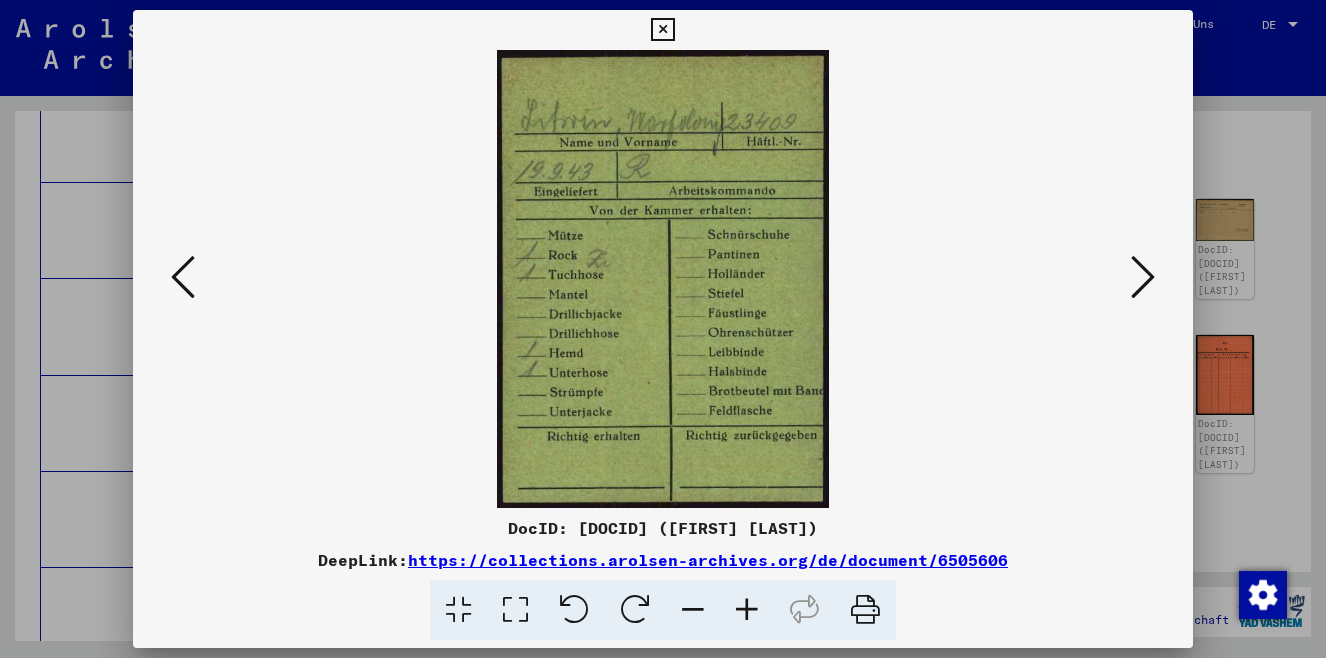 click at bounding box center [663, 279] 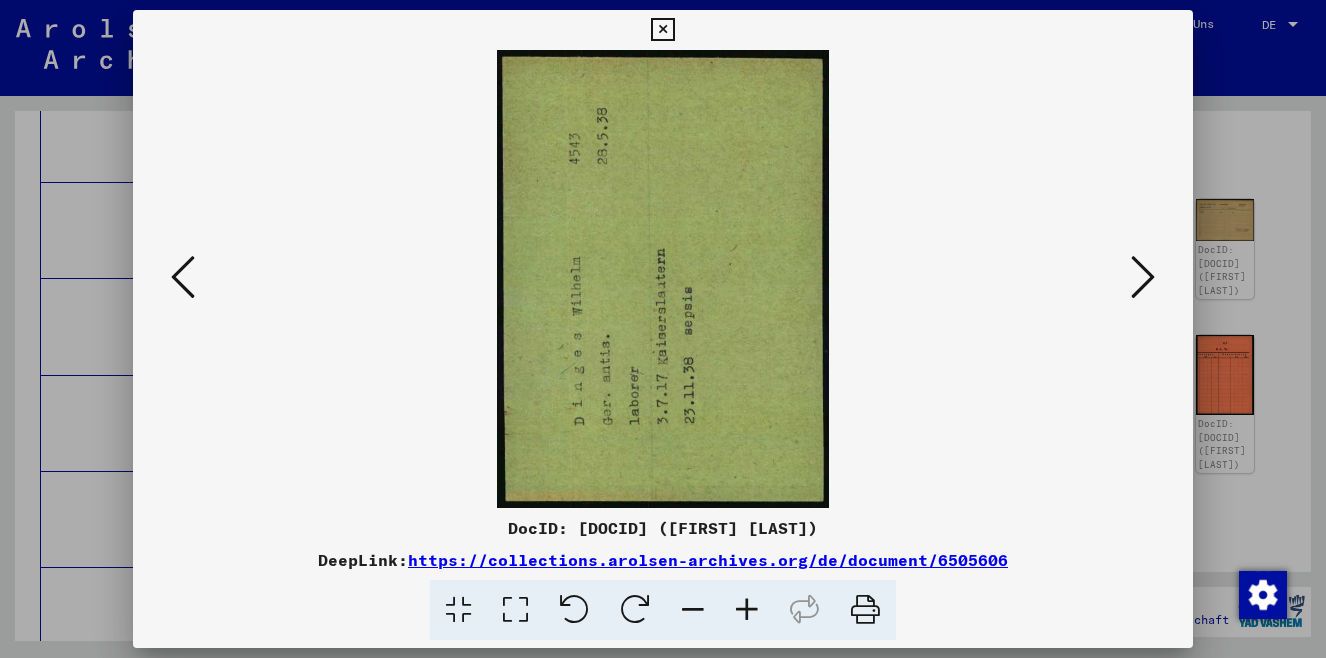 click at bounding box center (1143, 277) 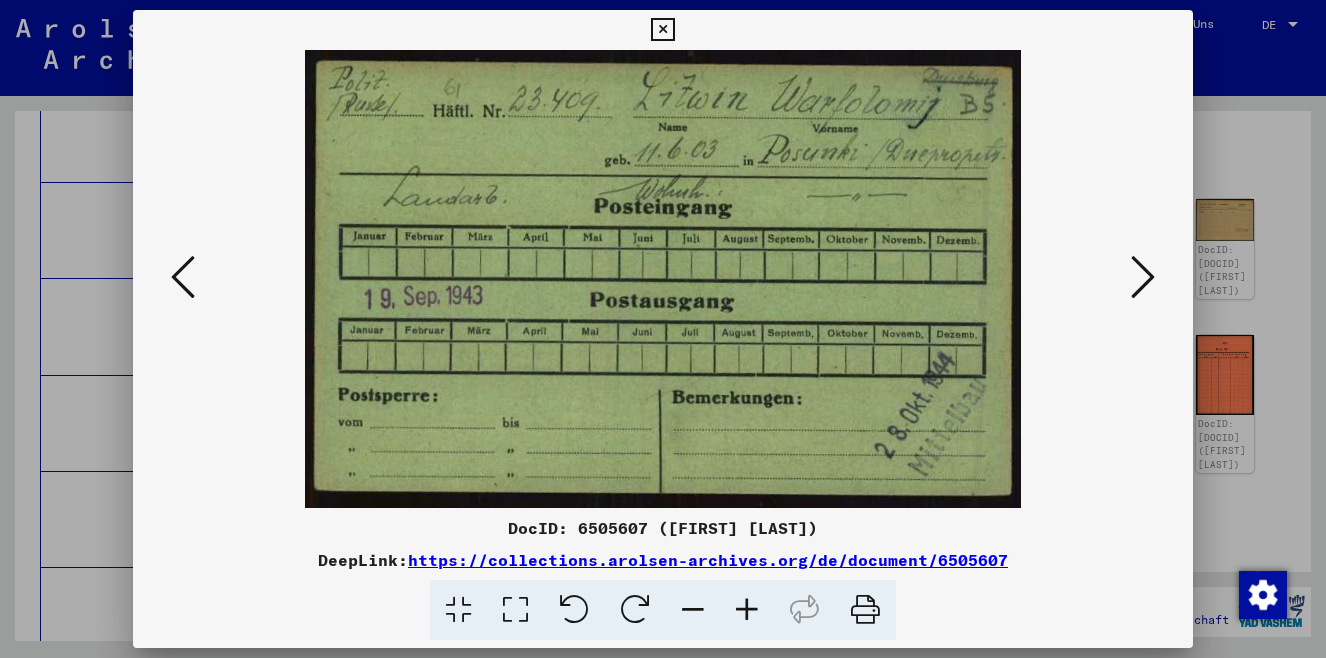 click at bounding box center [1143, 277] 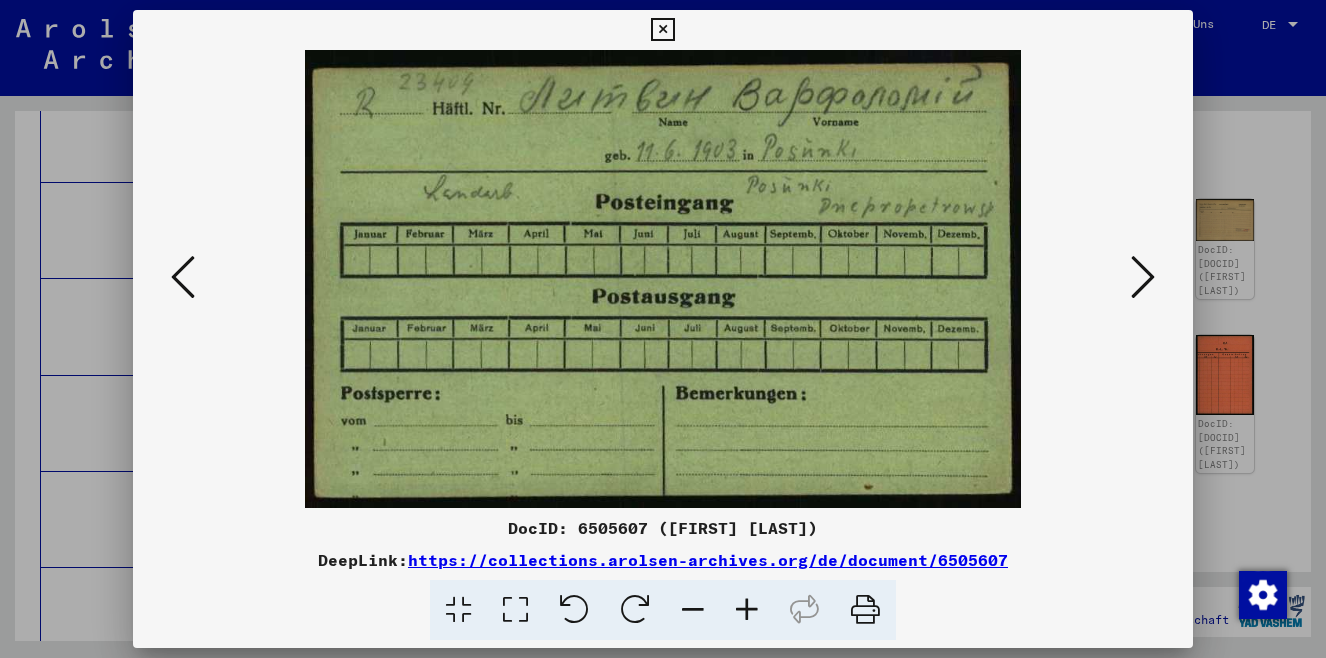 click at bounding box center [1143, 277] 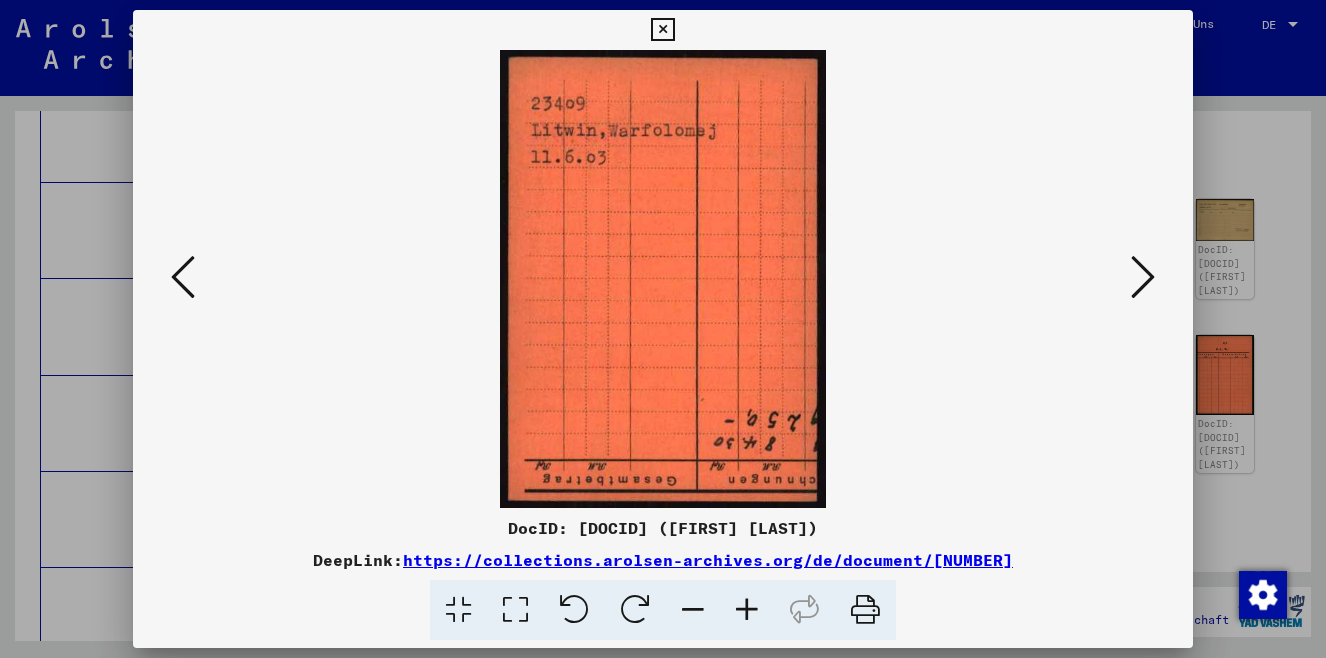 click at bounding box center [1143, 277] 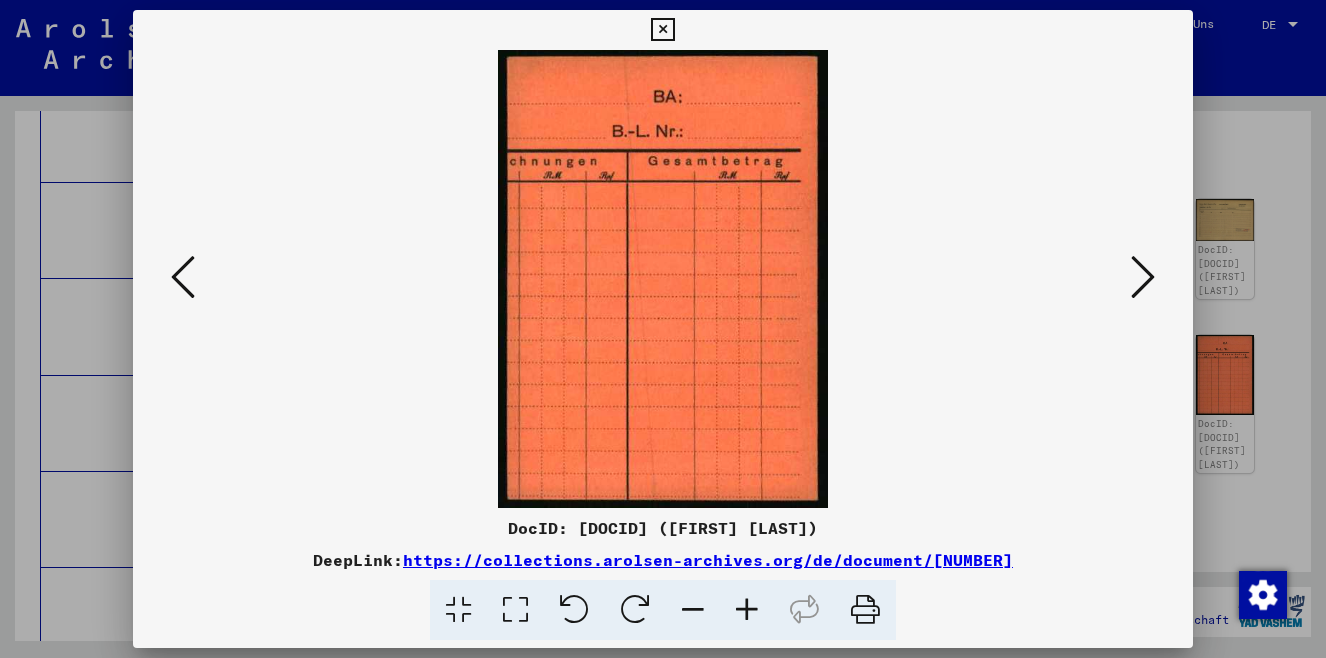 click at bounding box center (1143, 277) 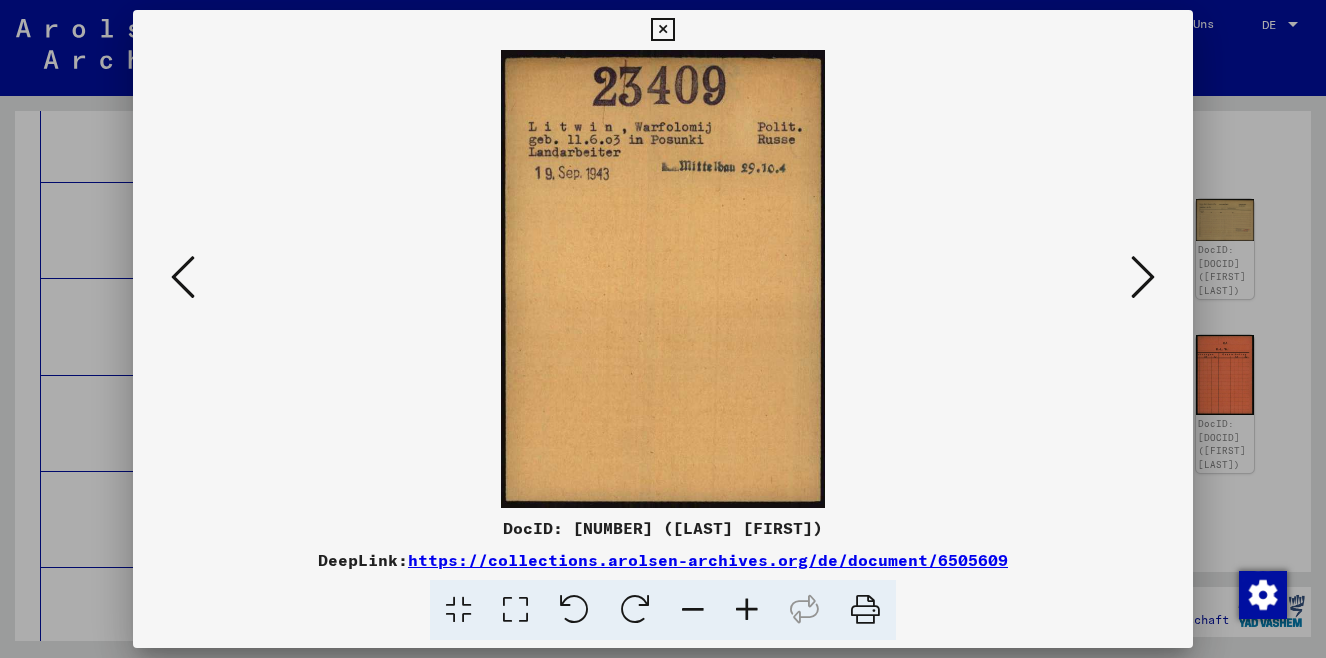 click at bounding box center (1143, 277) 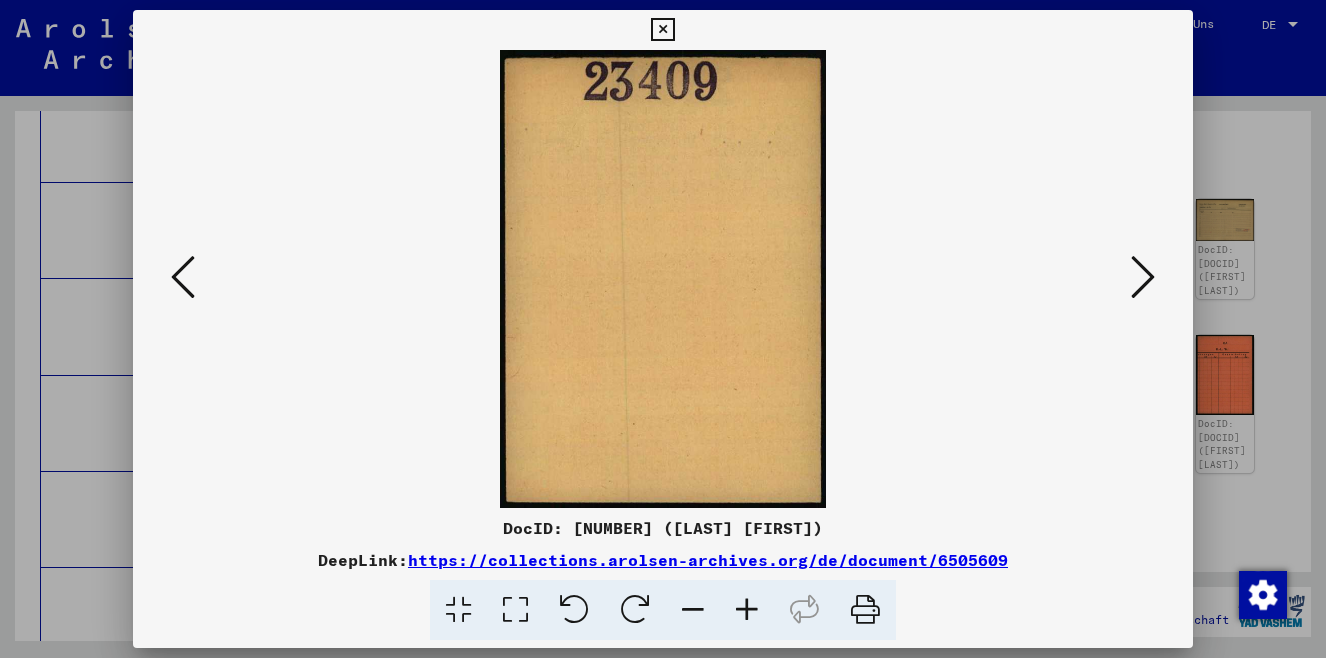 click at bounding box center [1143, 277] 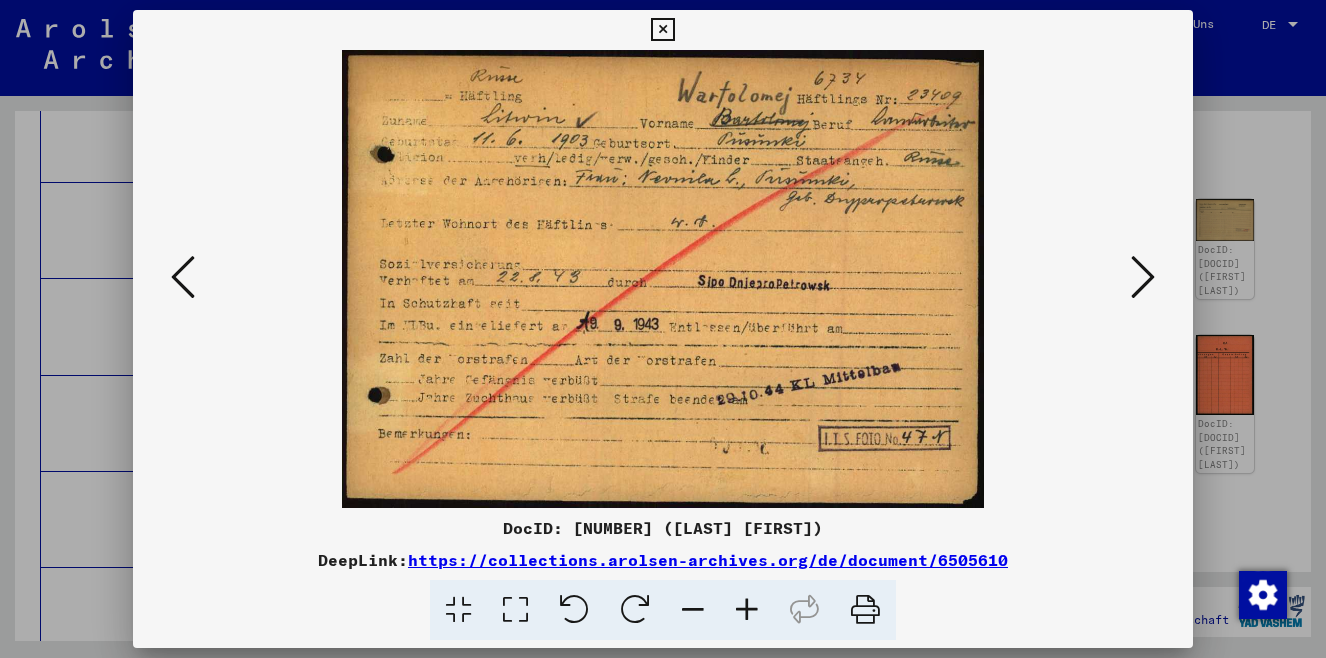 click at bounding box center [747, 610] 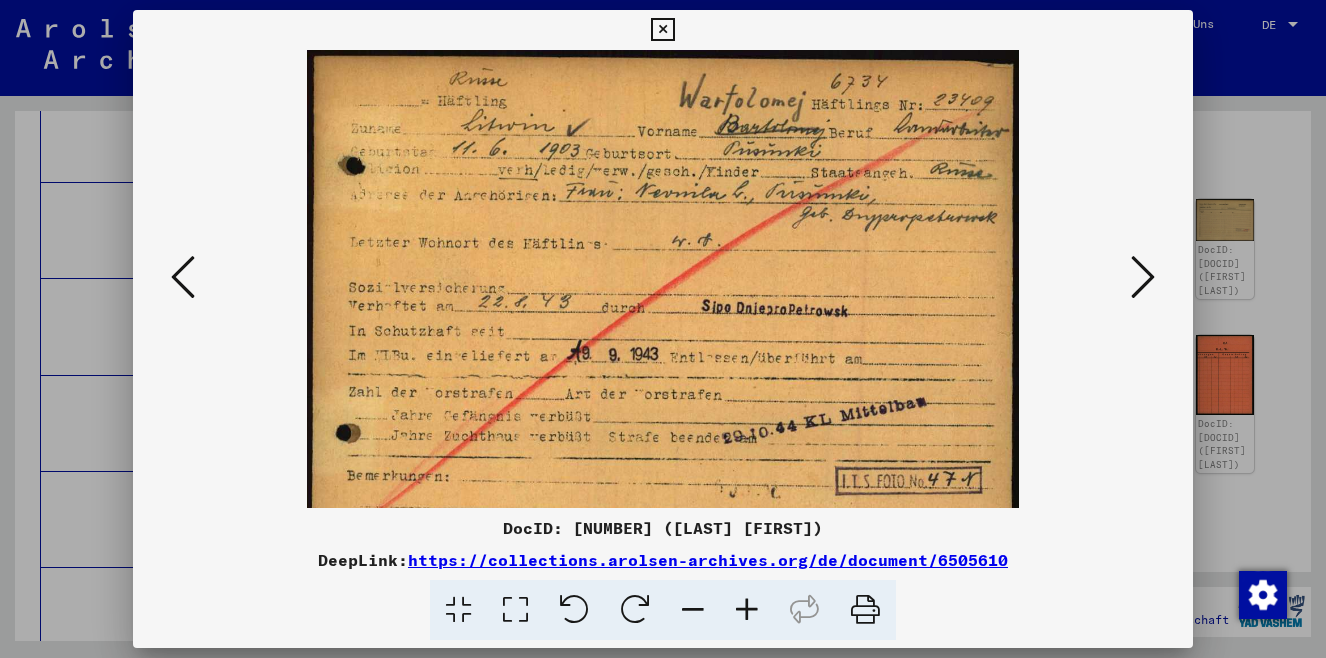 click at bounding box center (747, 610) 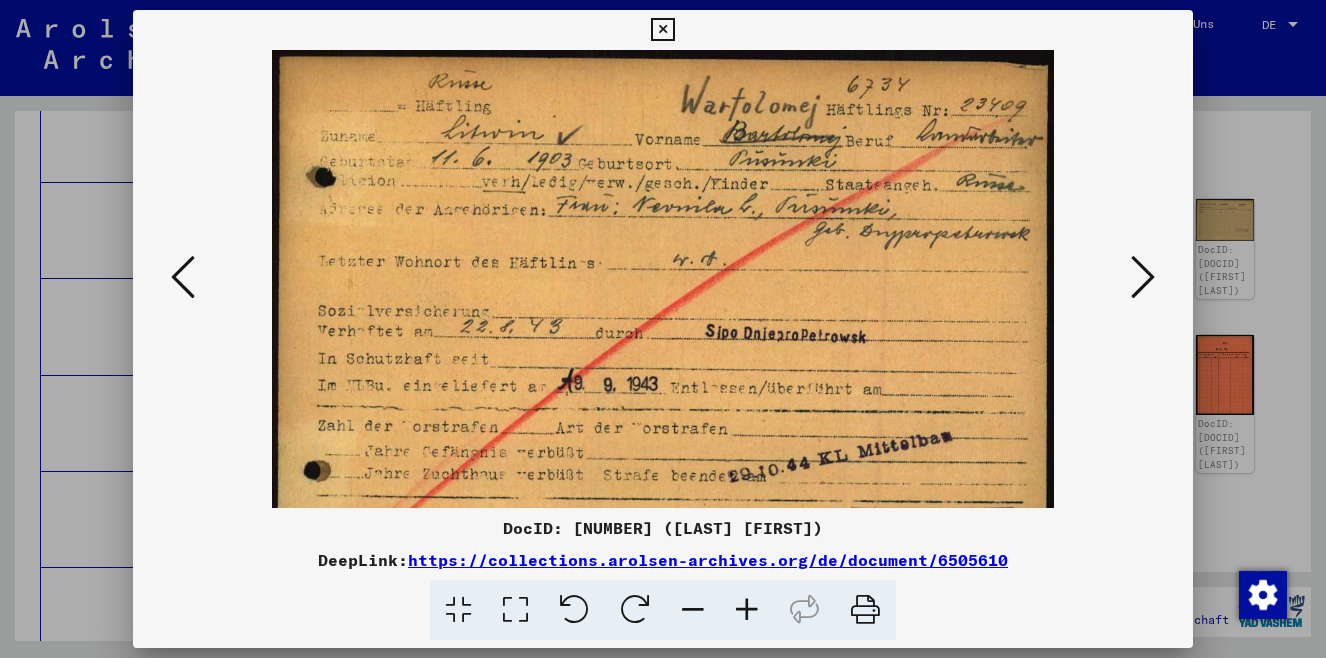 click at bounding box center [747, 610] 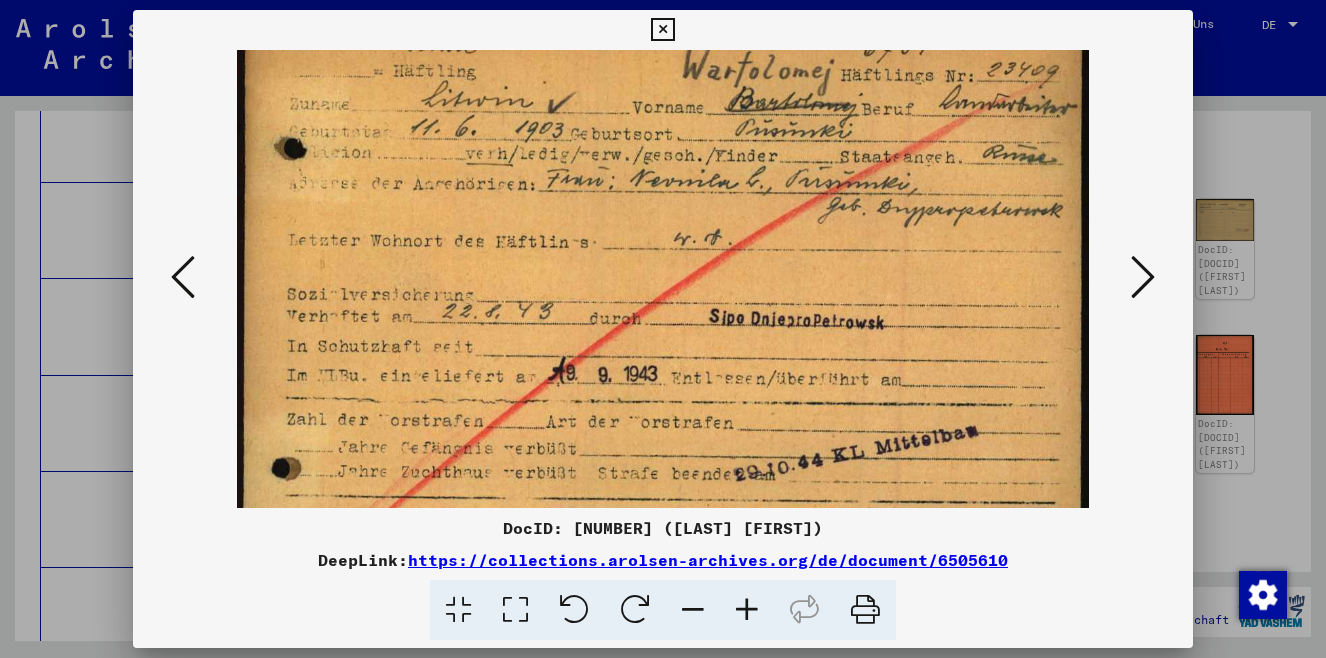 scroll, scrollTop: 44, scrollLeft: 0, axis: vertical 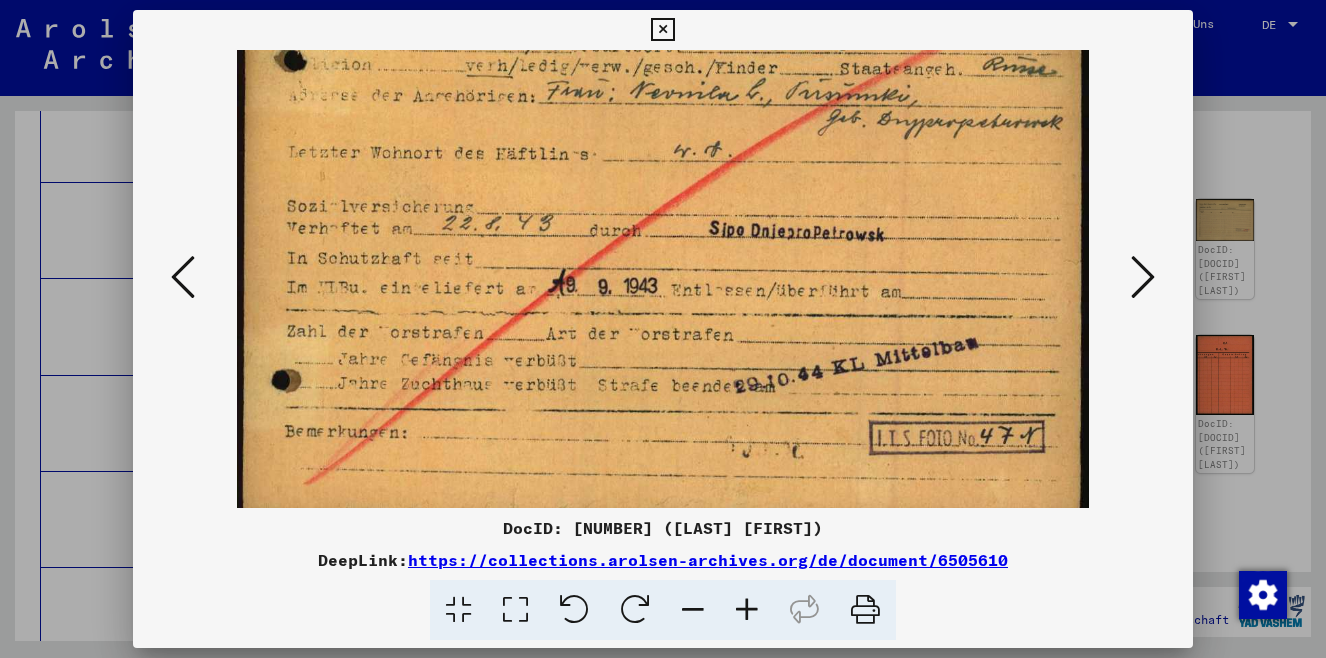 drag, startPoint x: 794, startPoint y: 279, endPoint x: 751, endPoint y: 150, distance: 135.97794 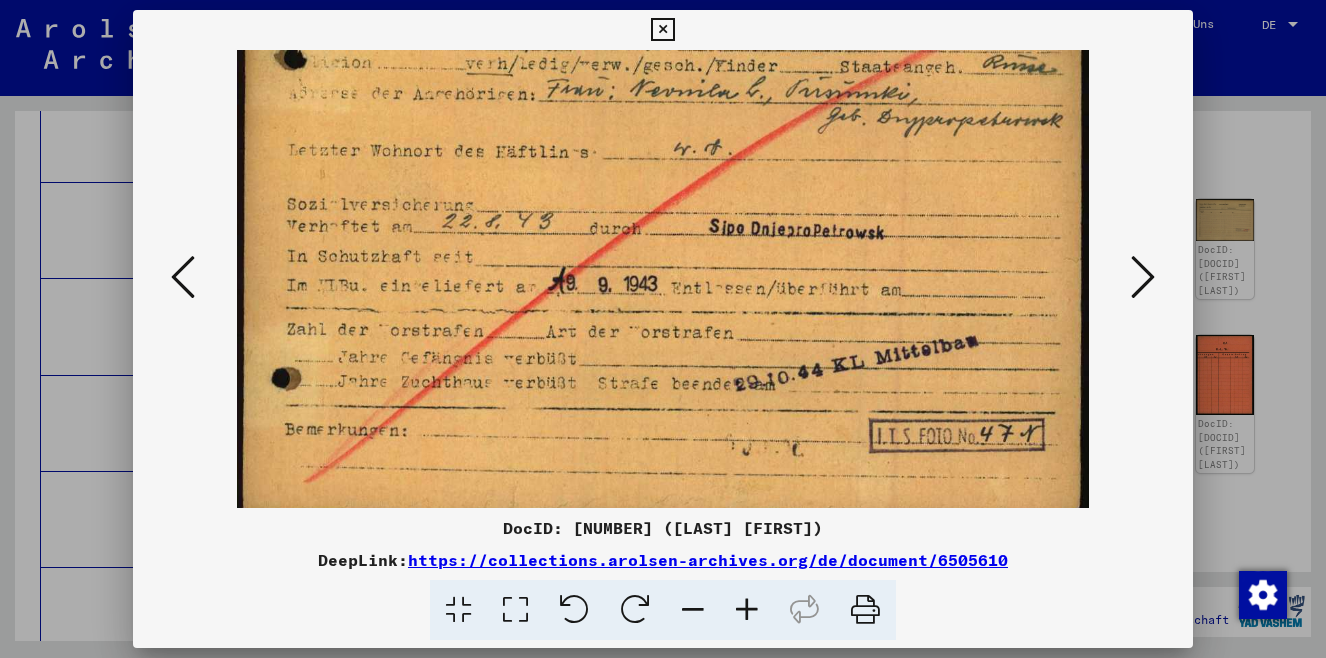 click at bounding box center [1143, 277] 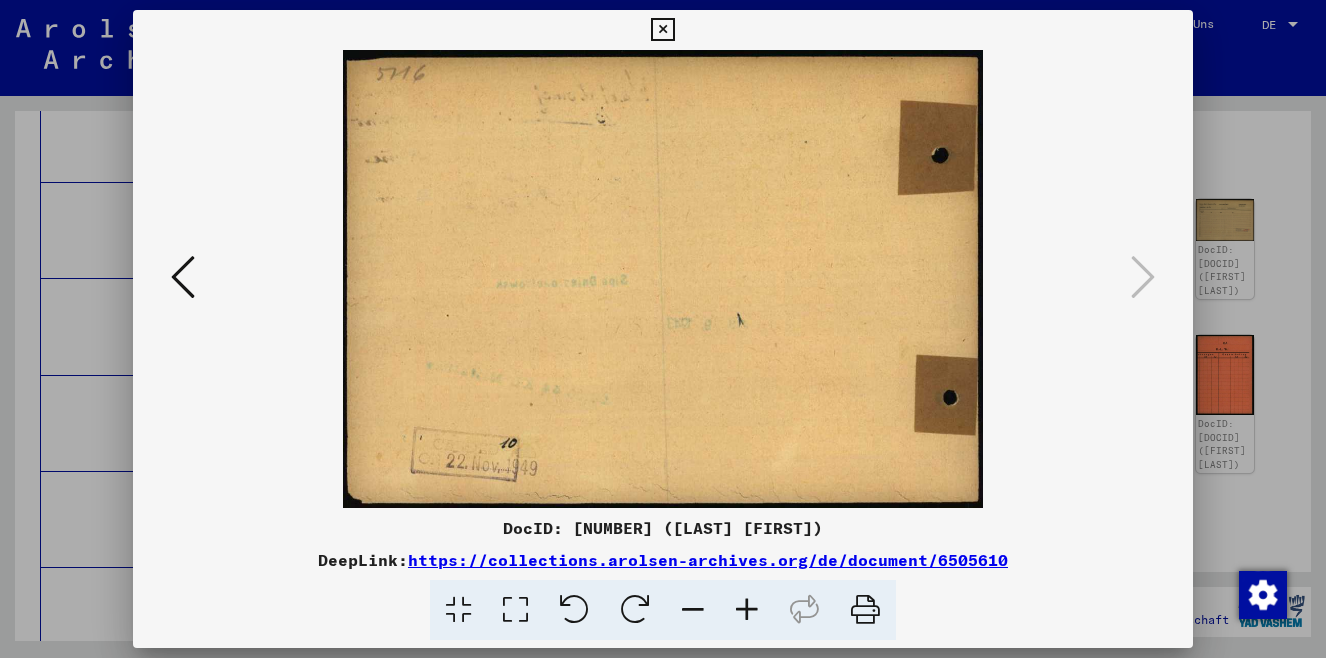 click at bounding box center (1143, 277) 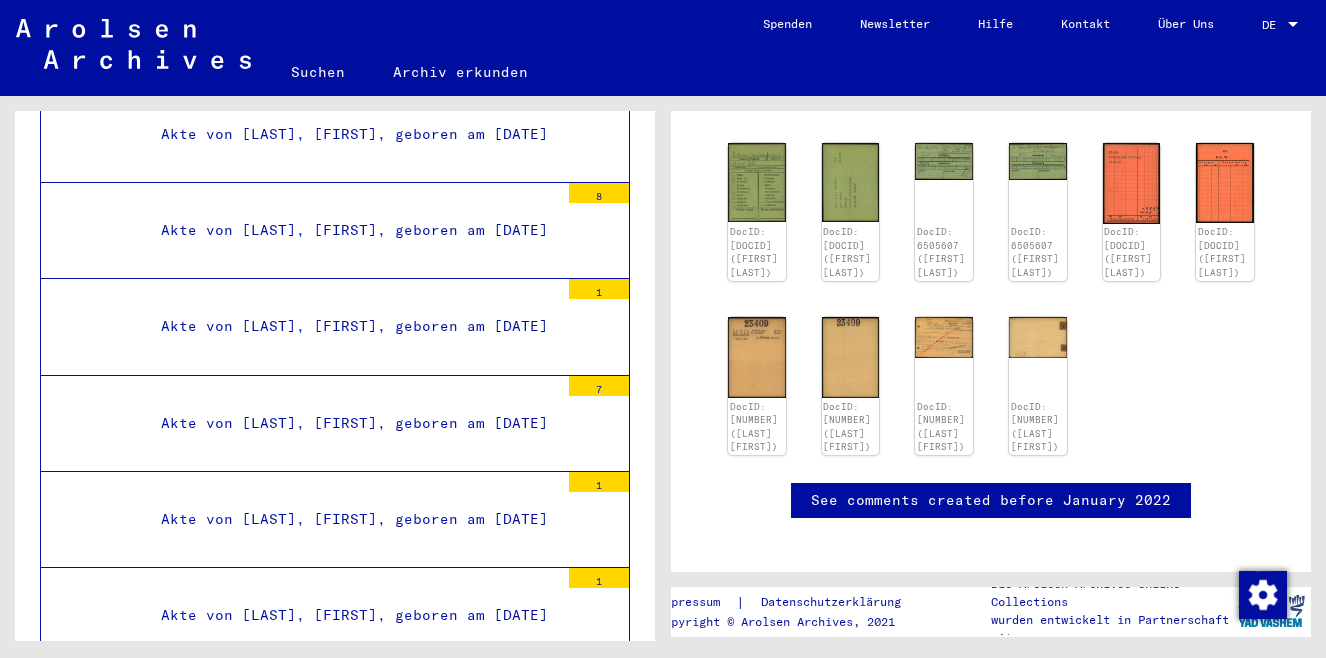 scroll, scrollTop: 484, scrollLeft: 0, axis: vertical 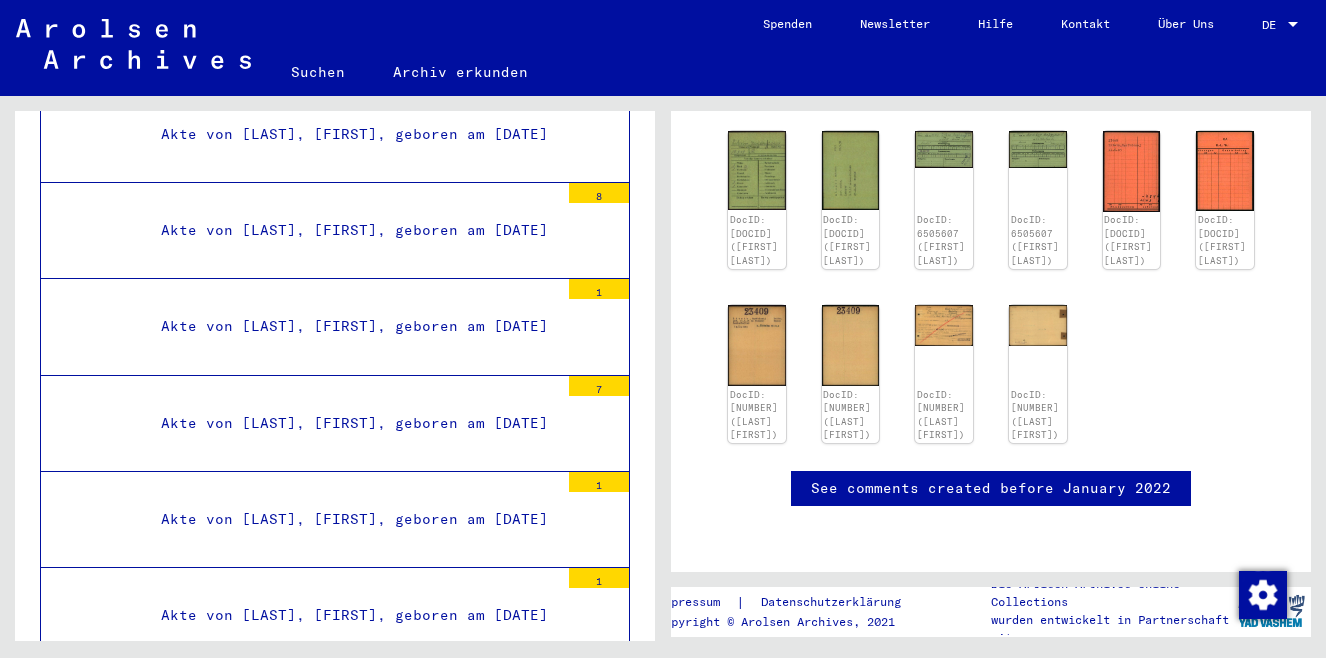 click on "Akte von [LAST], [FIRST], geboren am [DATE]" at bounding box center (352, 3117) 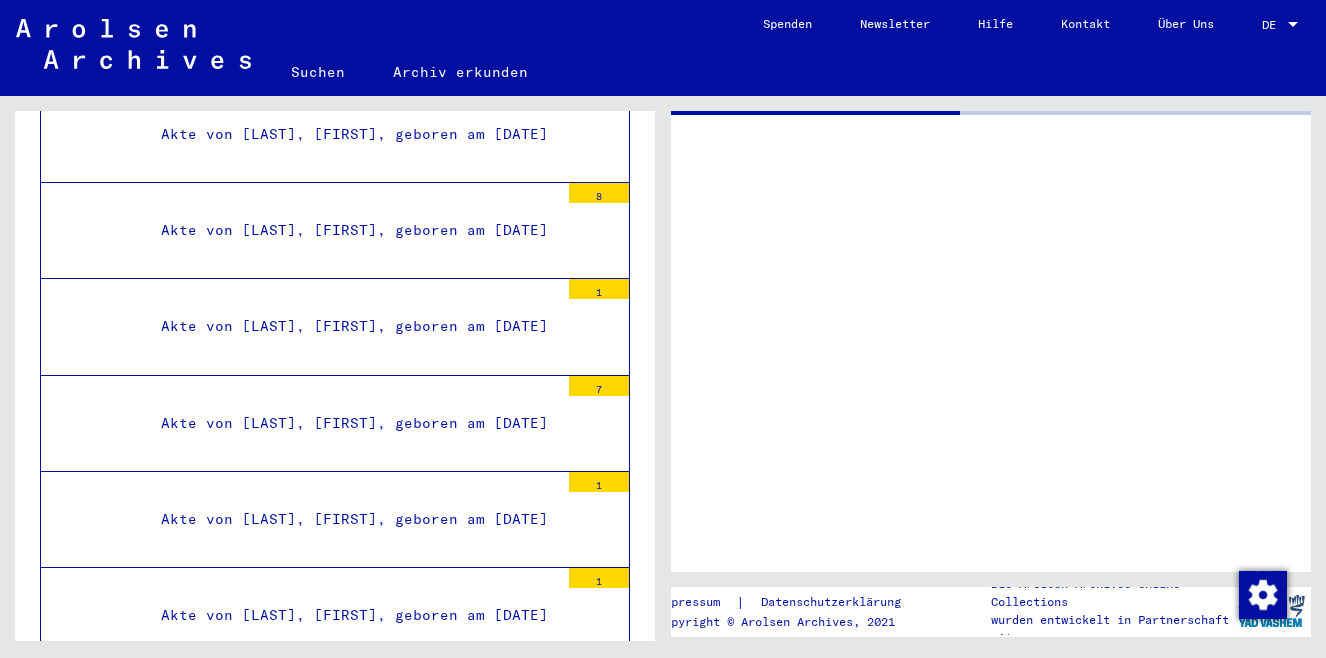 scroll, scrollTop: 15, scrollLeft: 0, axis: vertical 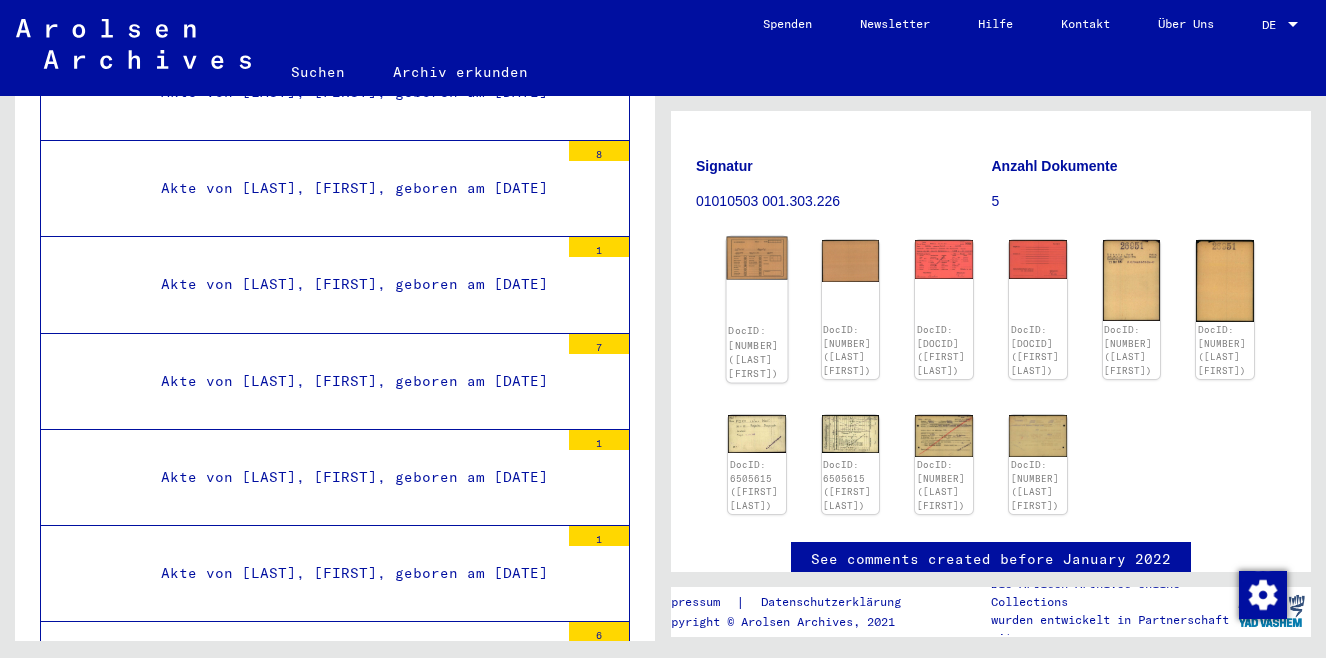 click on "DocID: [NUMBER] ([LAST] [FIRST])" 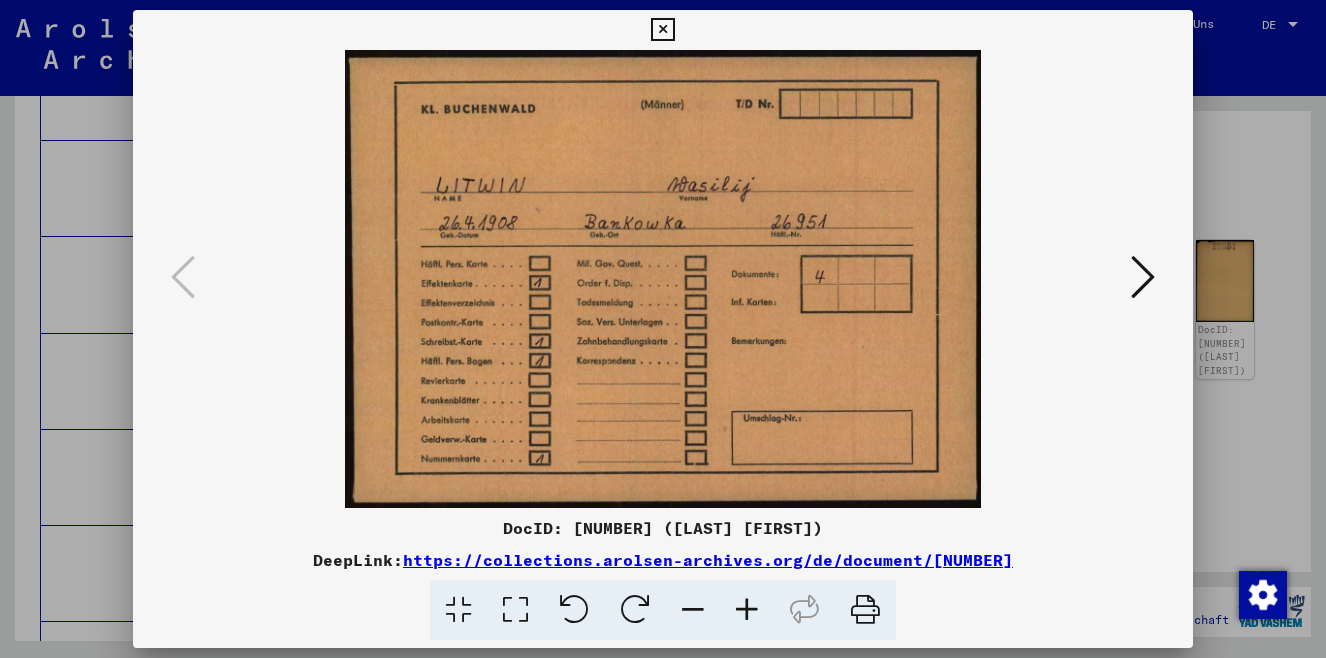 click at bounding box center [1143, 277] 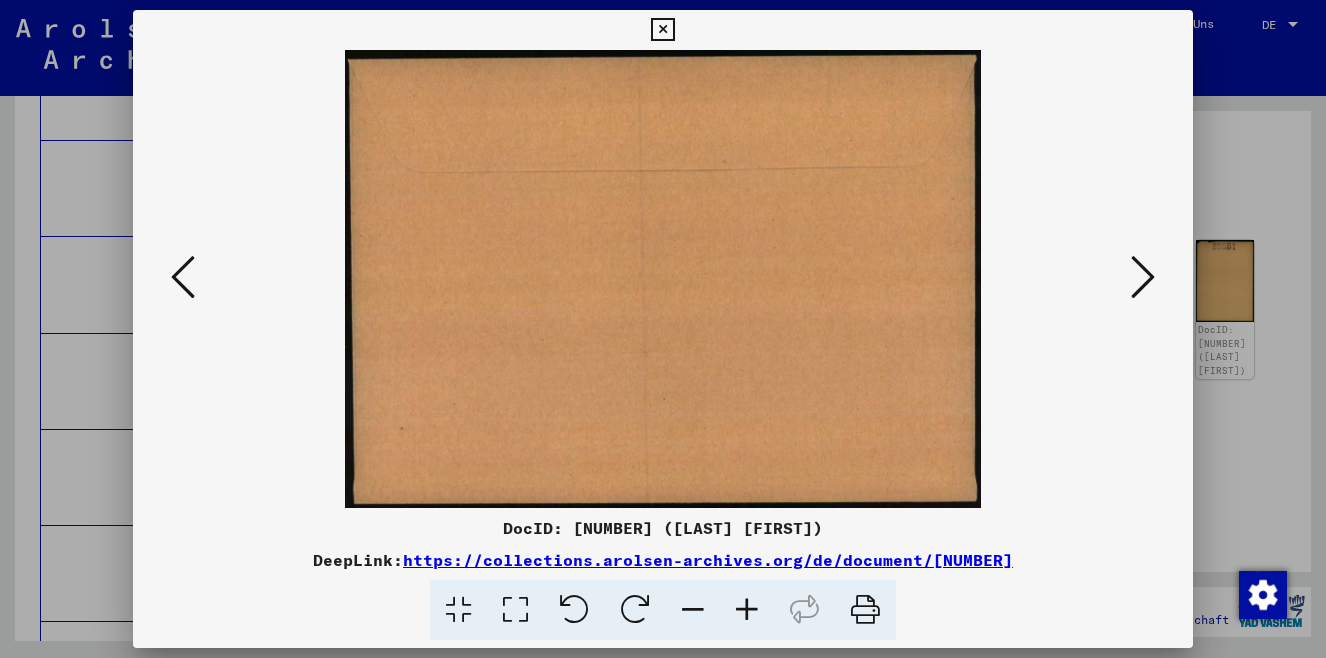 click at bounding box center [1143, 277] 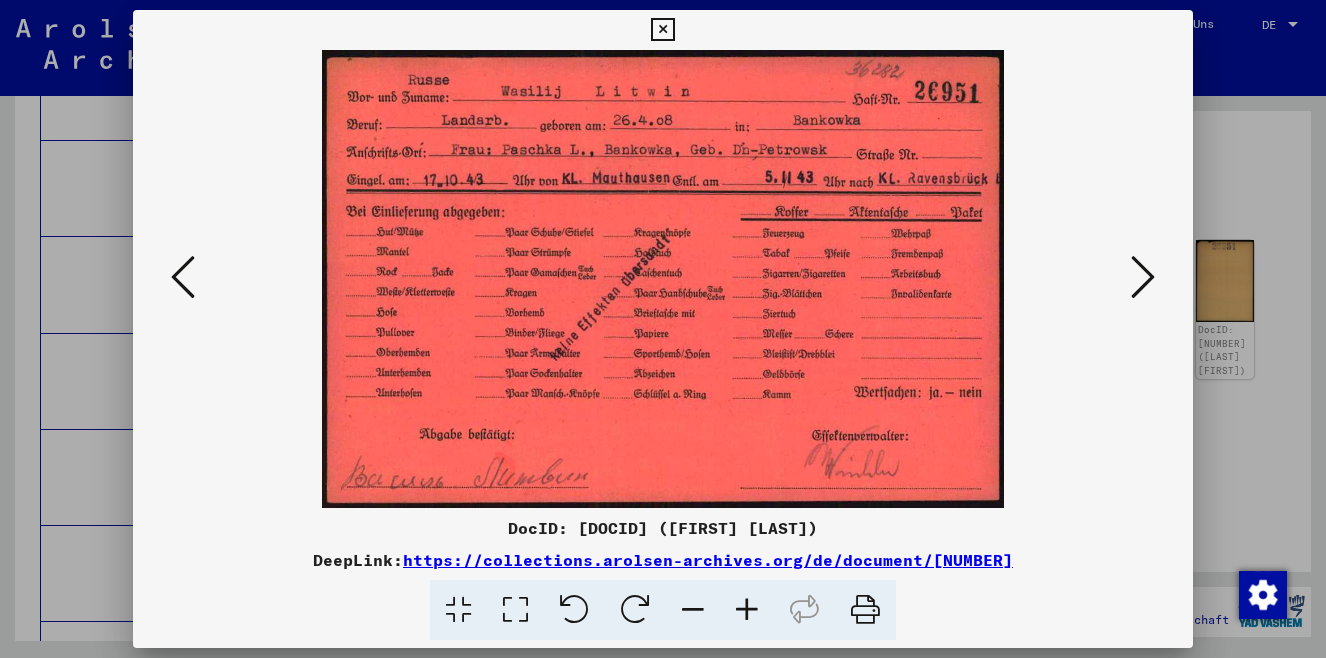 click at bounding box center (747, 610) 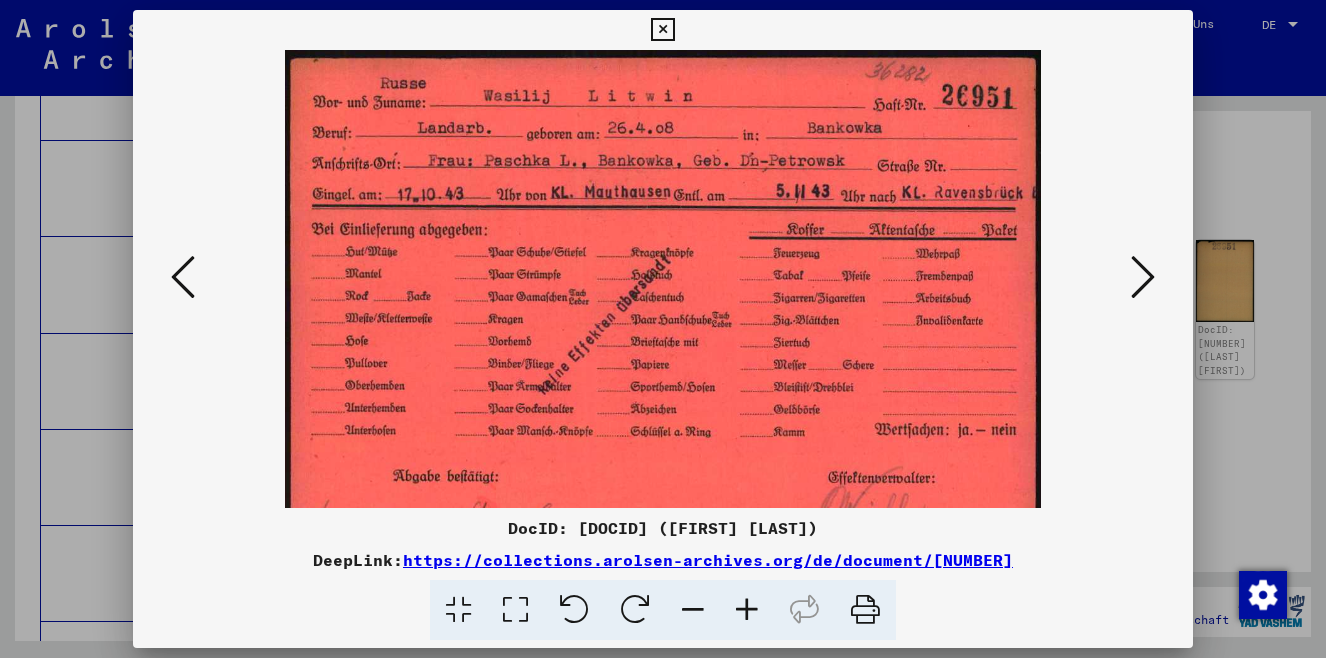 click at bounding box center (747, 610) 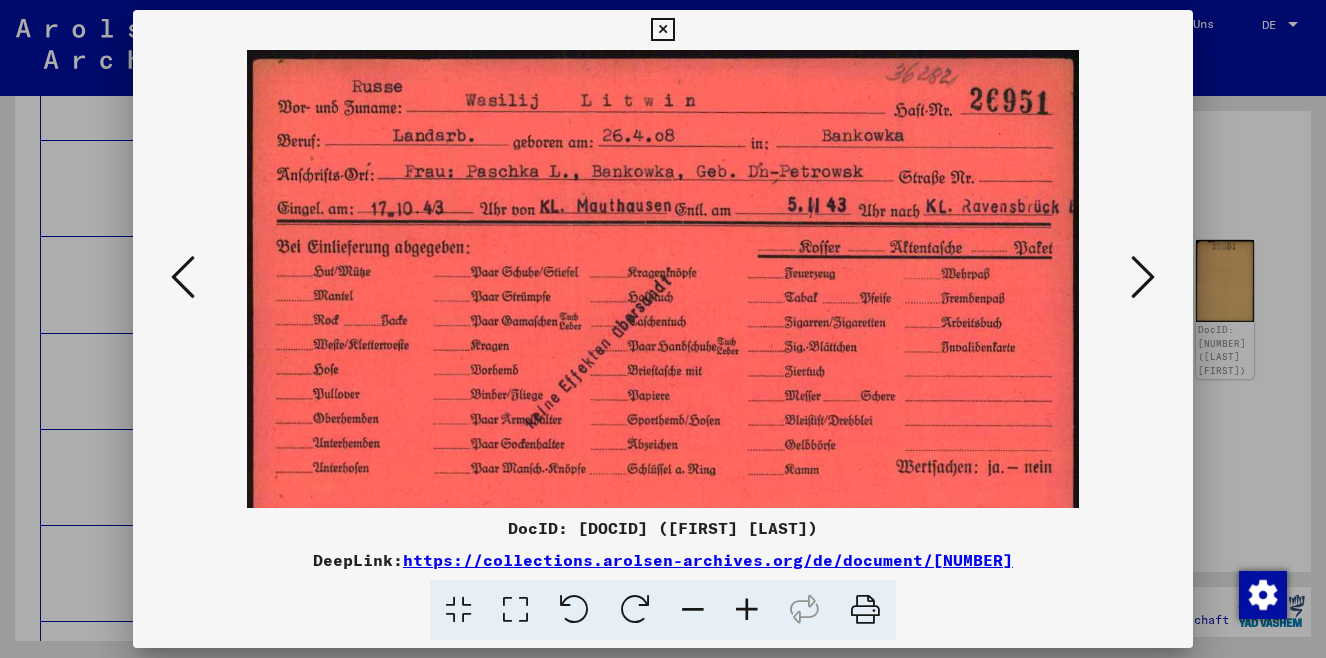 click at bounding box center [747, 610] 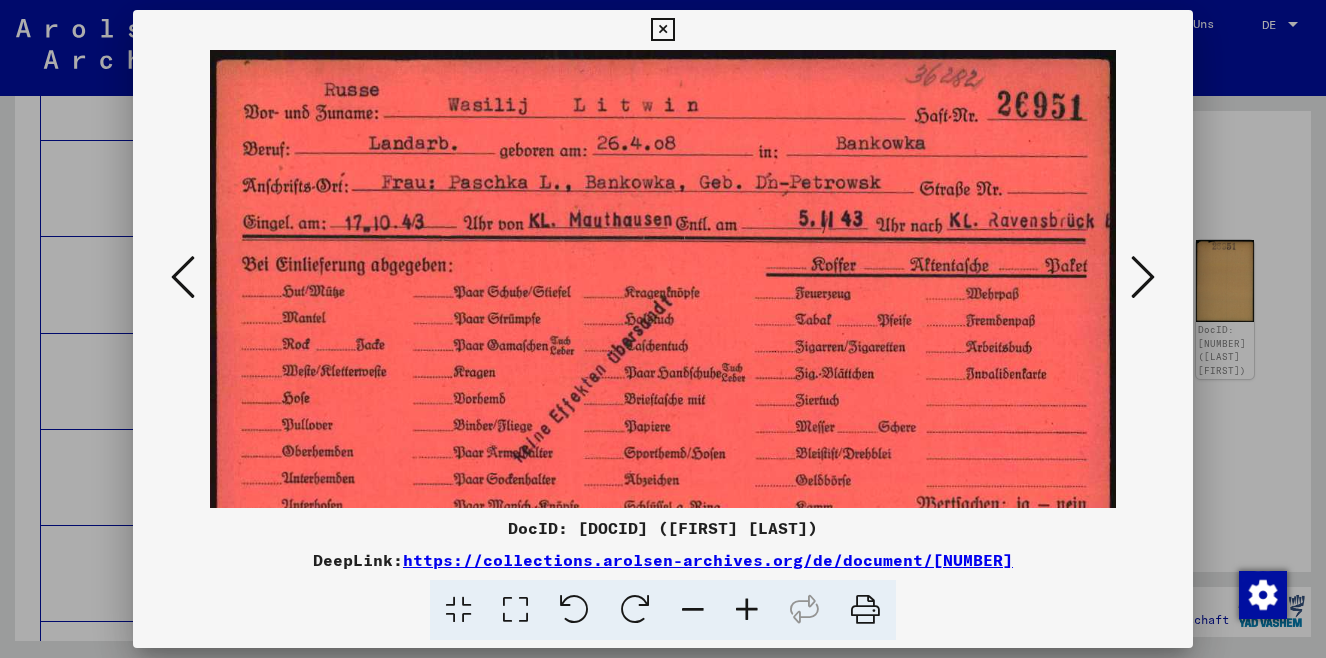 click at bounding box center (662, 30) 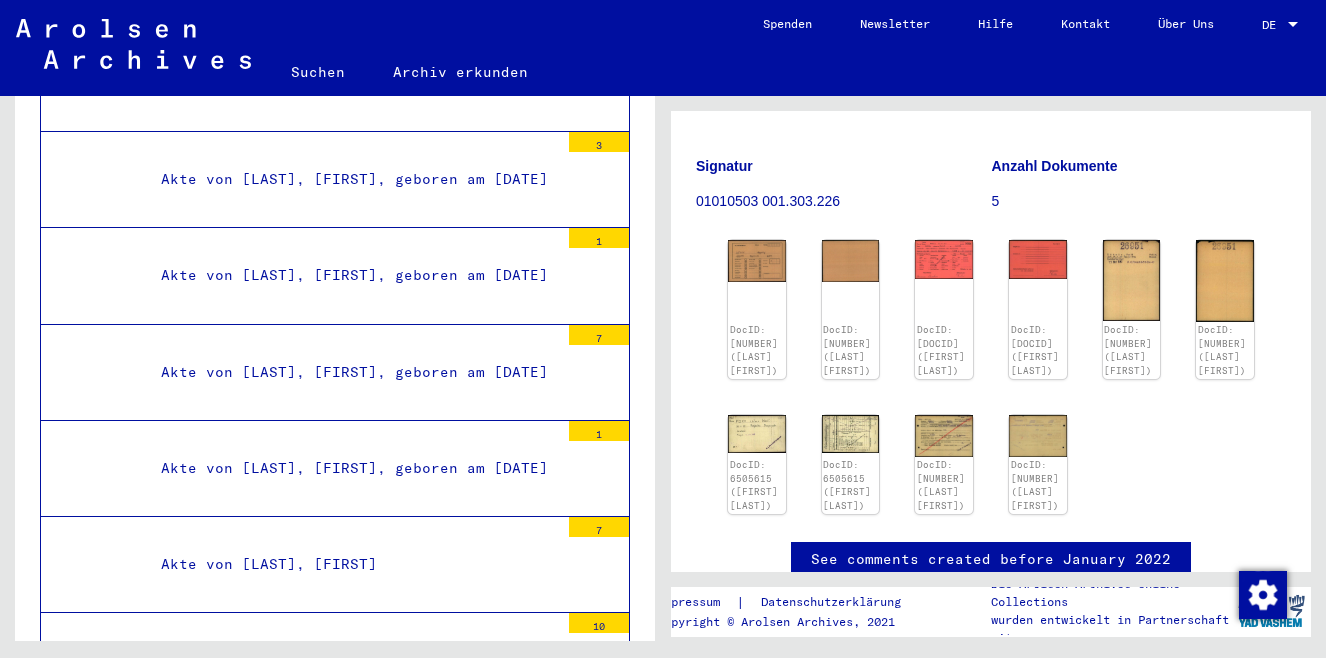 scroll, scrollTop: 39768, scrollLeft: 0, axis: vertical 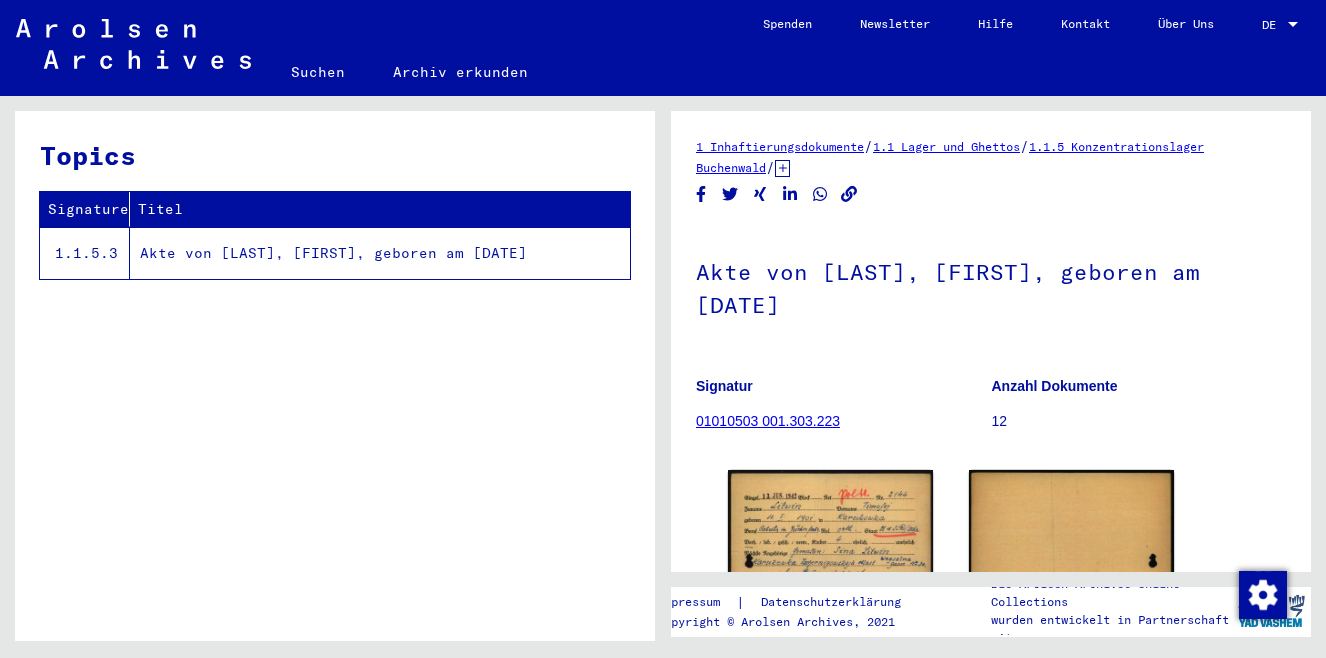click on "Akte von [LAST], [FIRST], geboren am [DATE]" 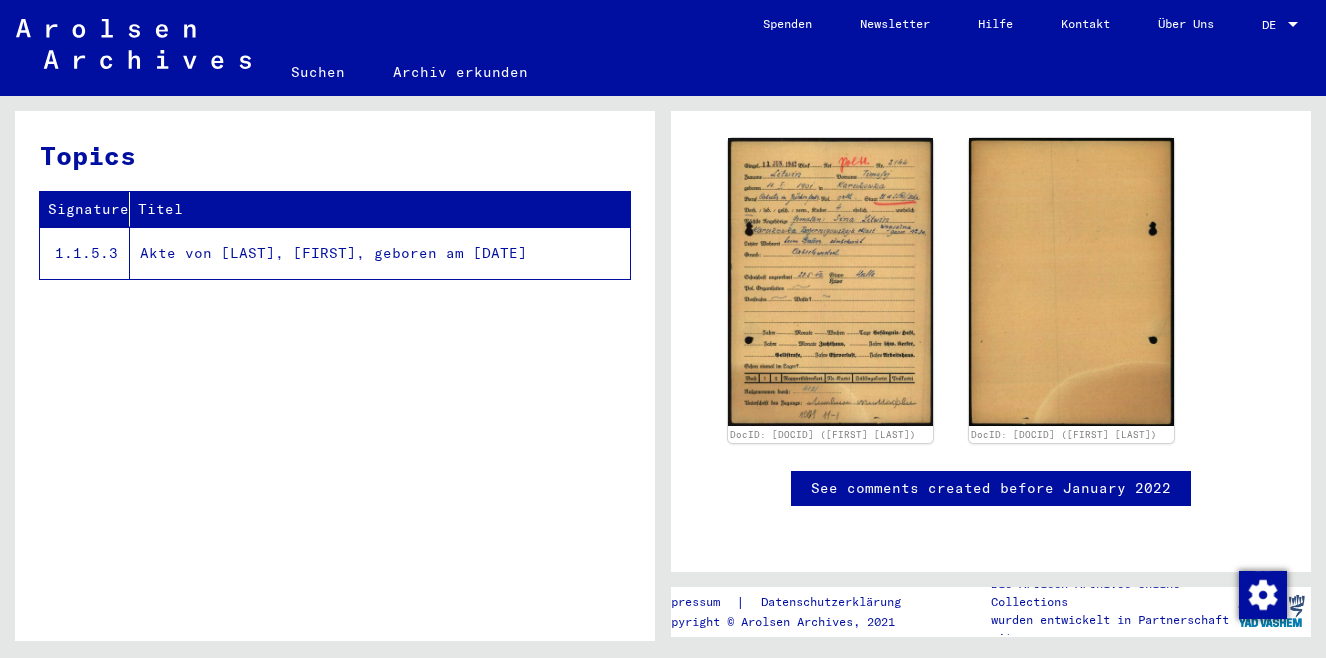 scroll, scrollTop: 355, scrollLeft: 0, axis: vertical 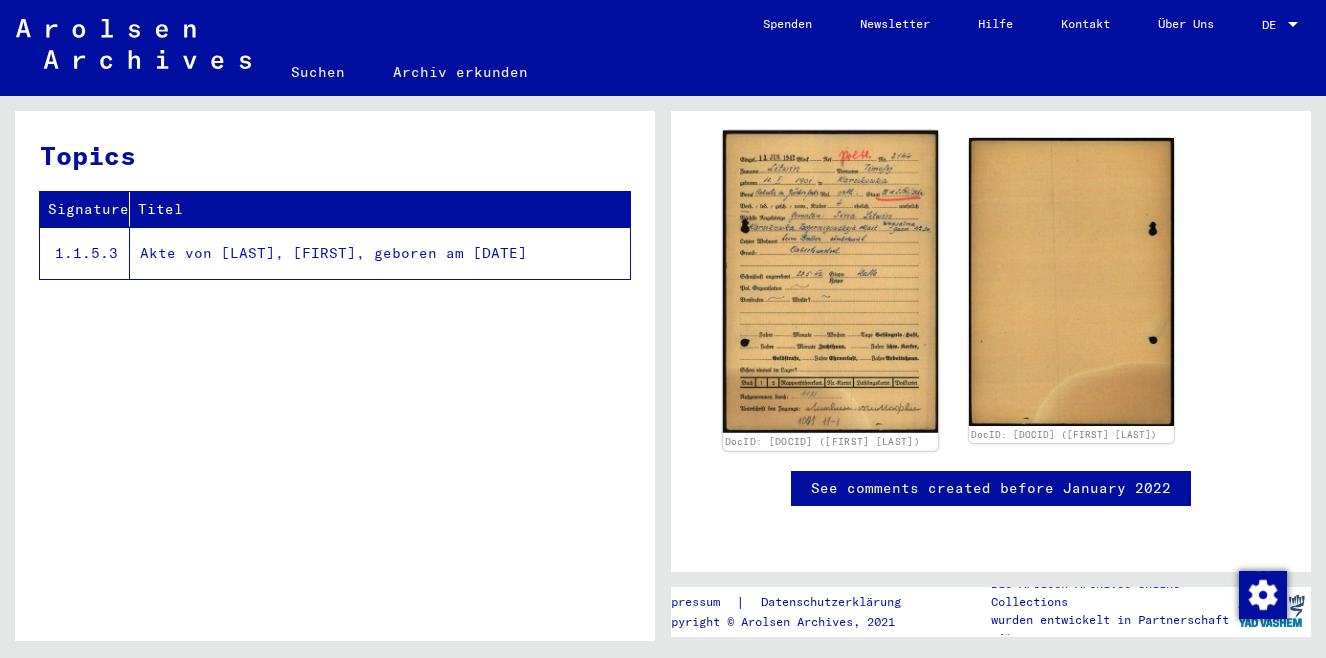click on "DocID: [DOCID] ([FIRST] [LAST])" 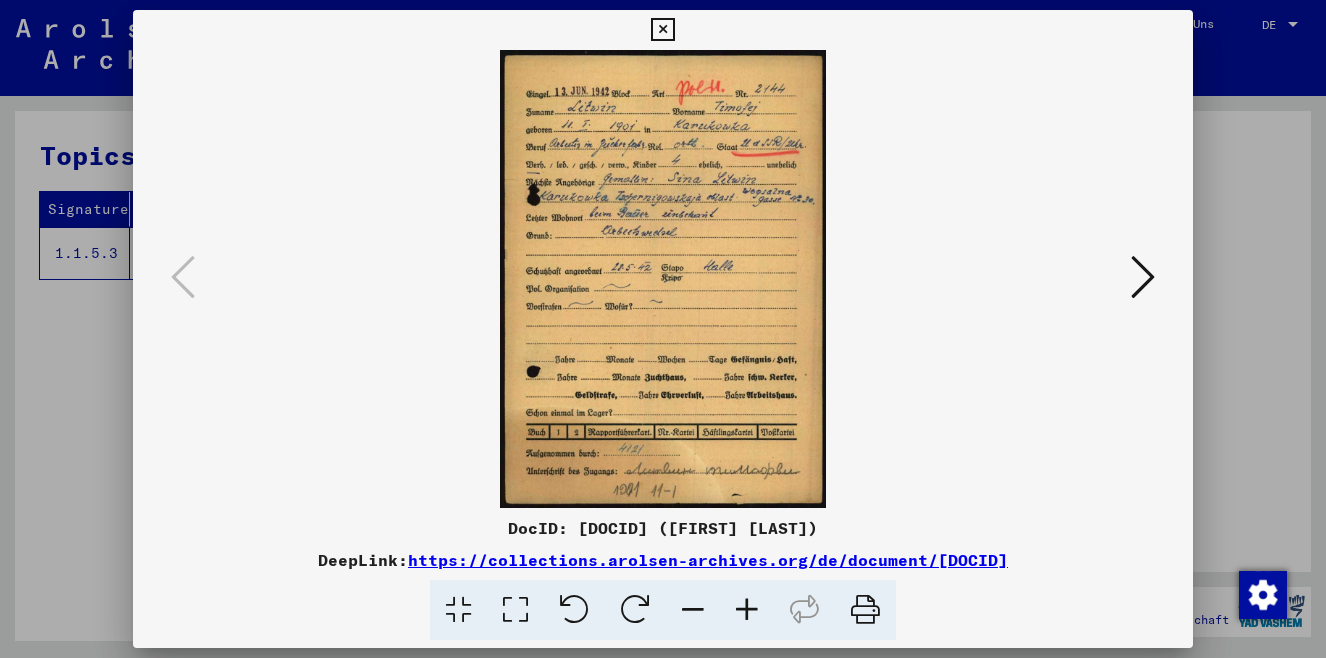 click at bounding box center [747, 610] 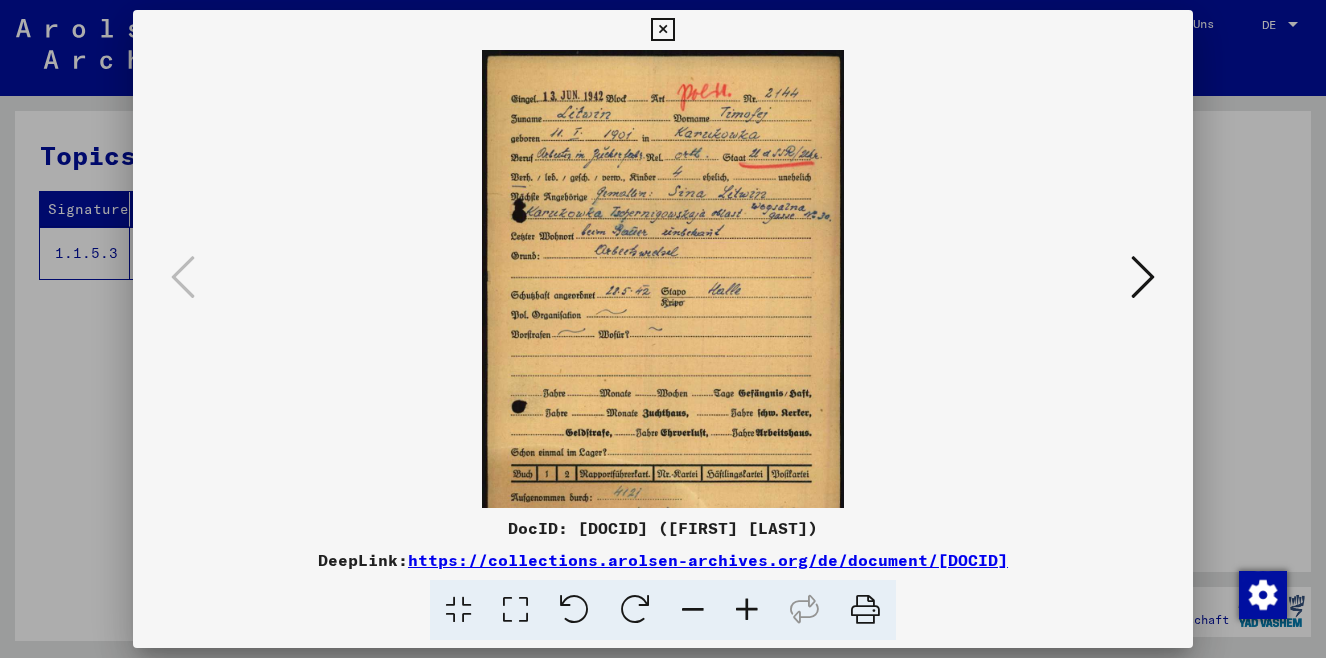 click at bounding box center (747, 610) 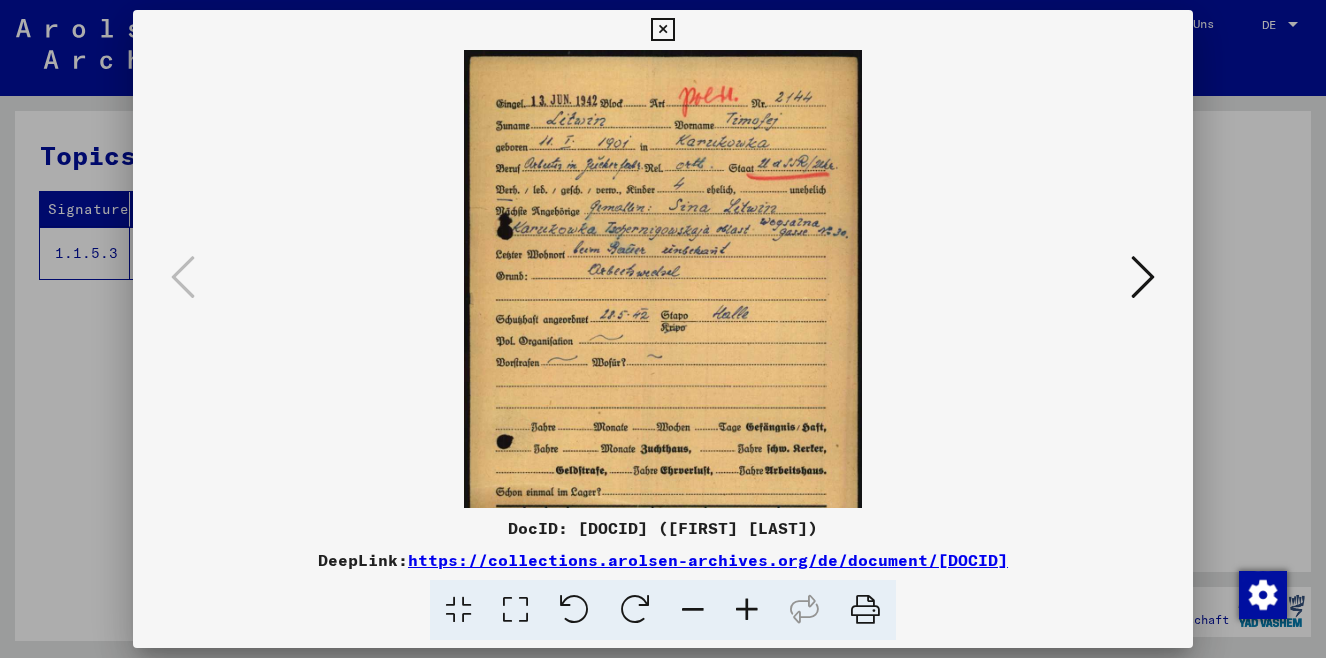 click at bounding box center [747, 610] 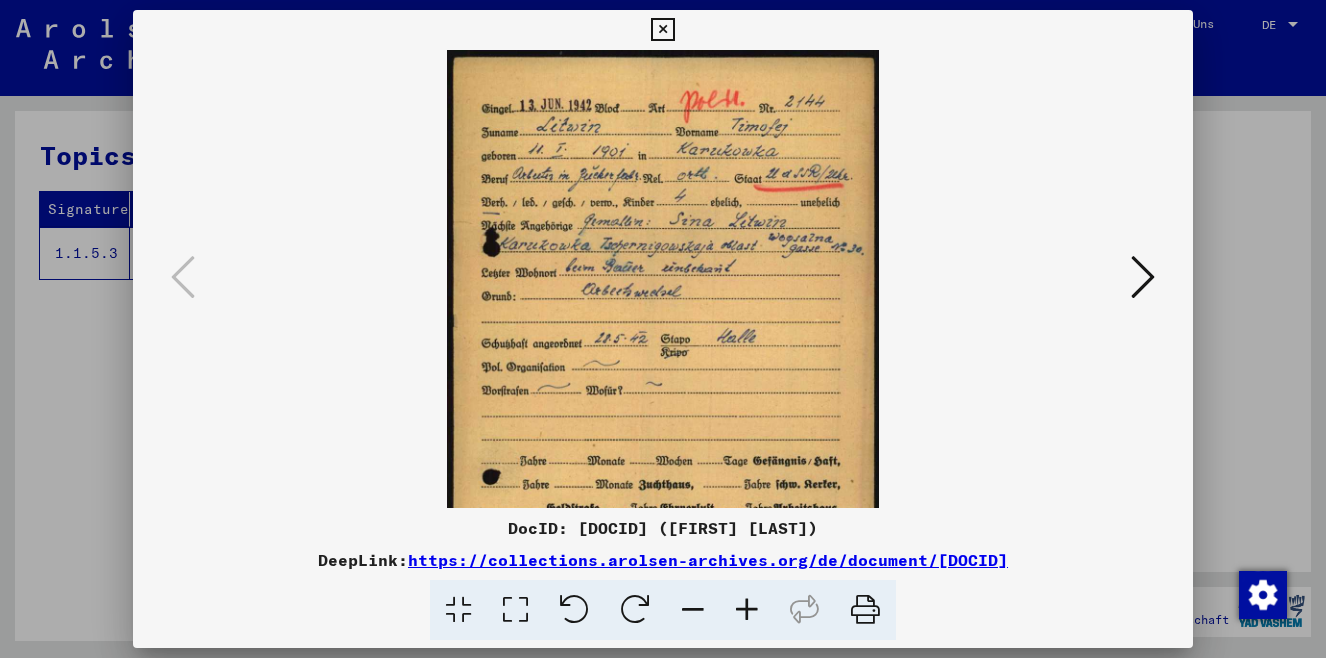 click at bounding box center [747, 610] 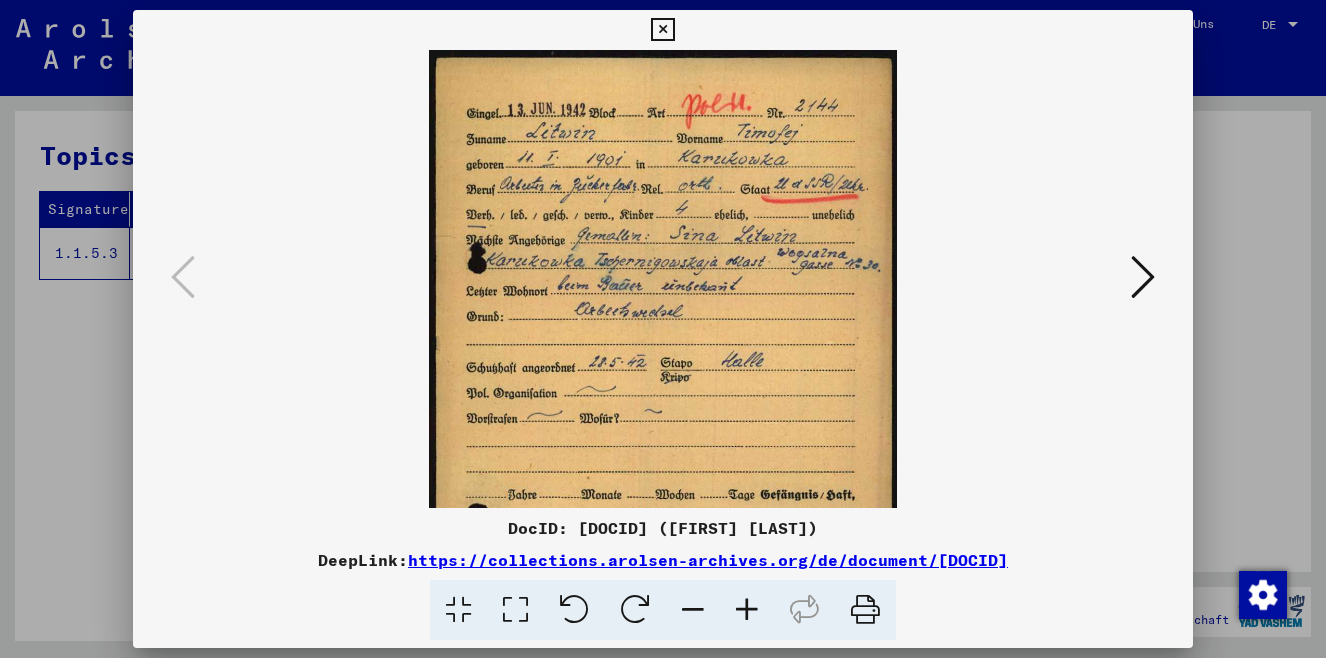 click at bounding box center (747, 610) 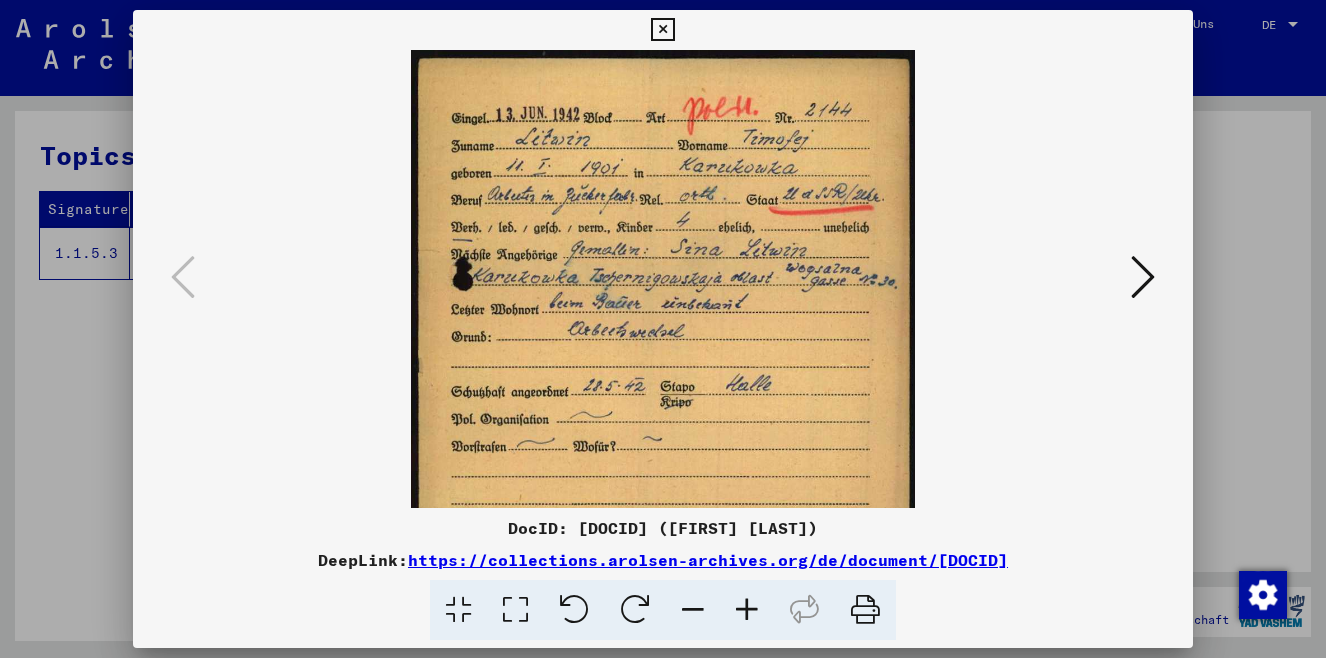 click at bounding box center [747, 610] 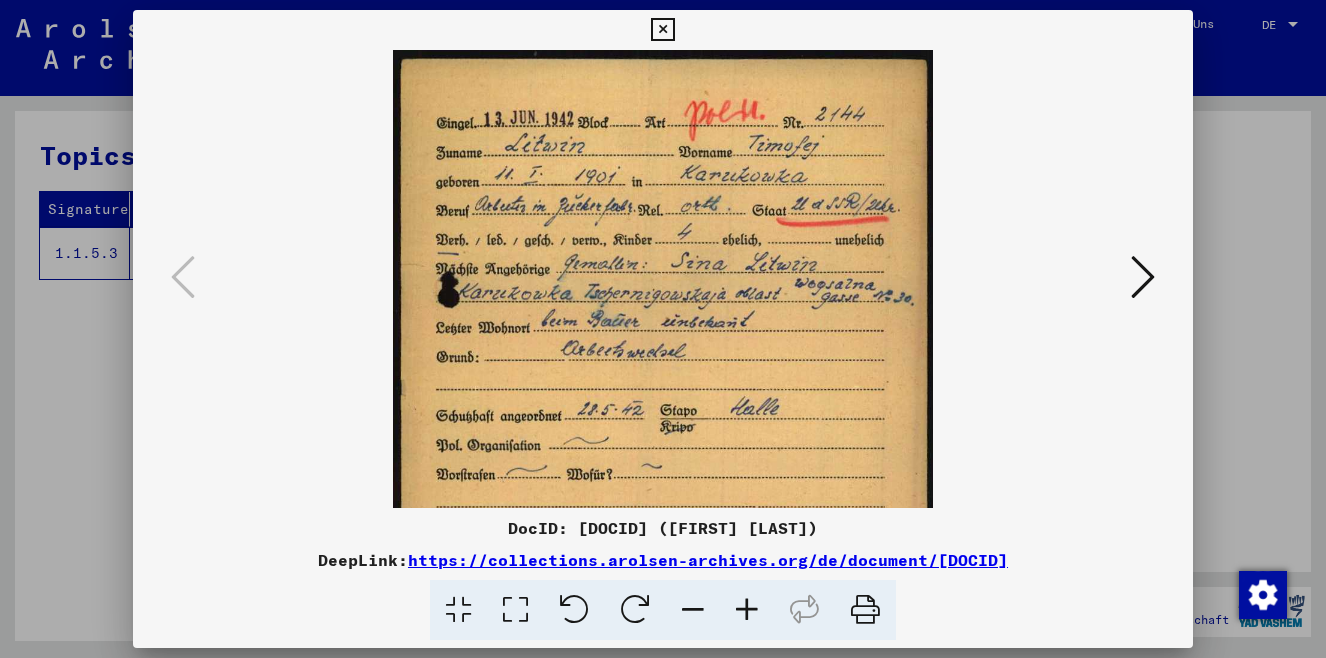 click at bounding box center [747, 610] 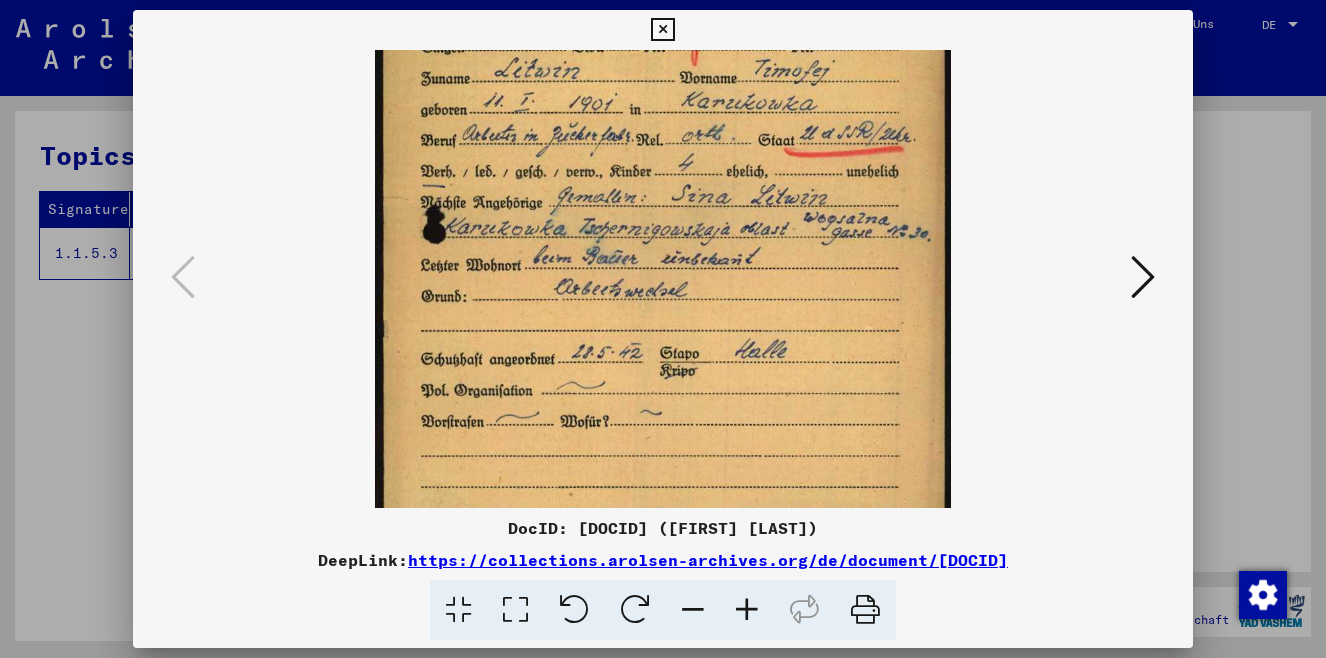 scroll, scrollTop: 98, scrollLeft: 0, axis: vertical 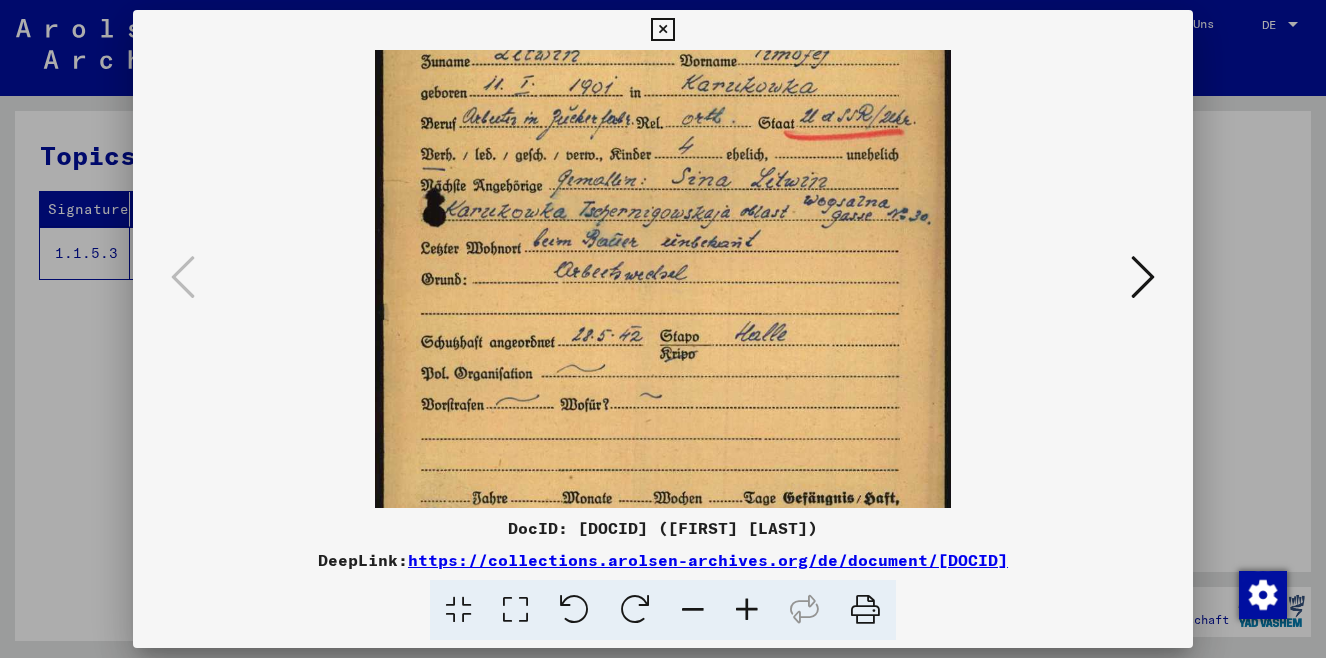 drag, startPoint x: 713, startPoint y: 367, endPoint x: 713, endPoint y: 270, distance: 97 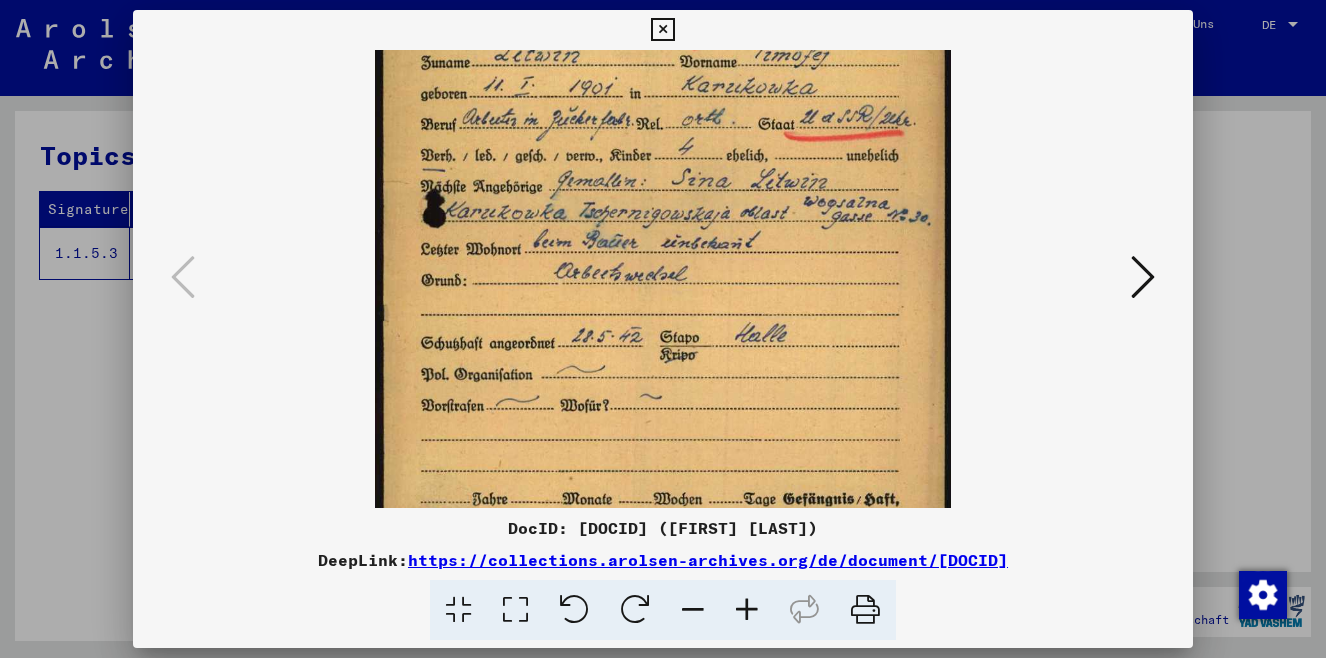 click at bounding box center (747, 610) 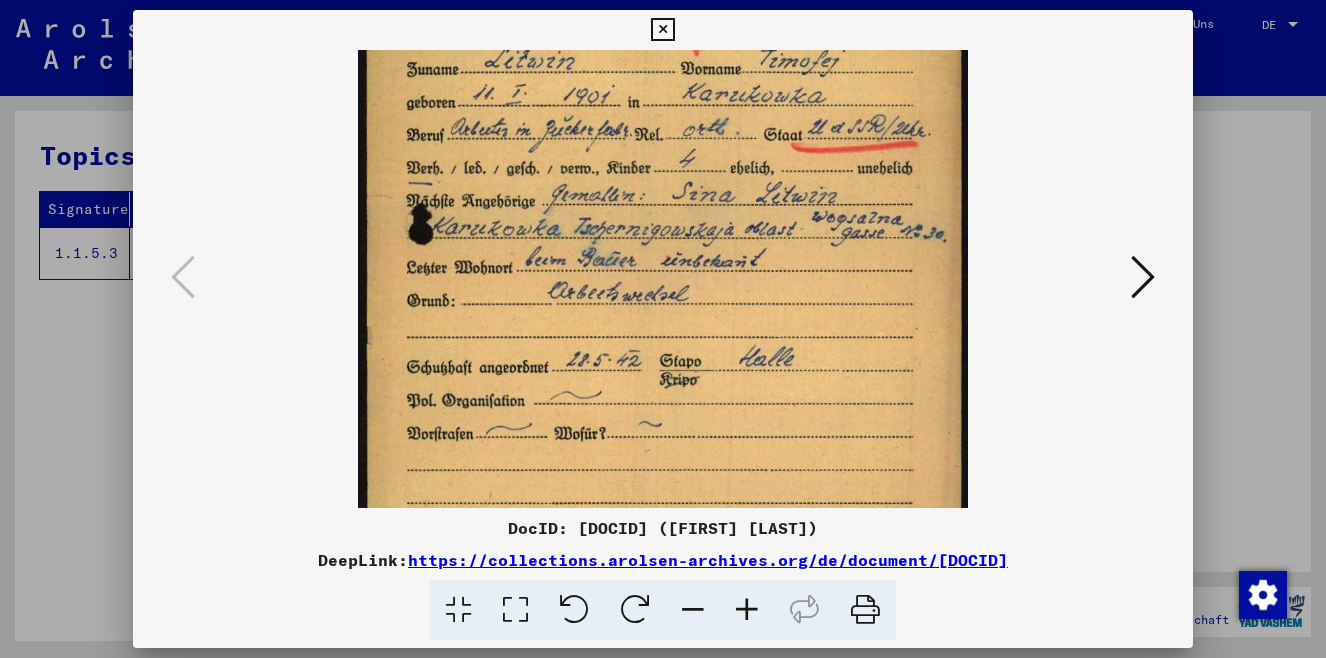 click at bounding box center (747, 610) 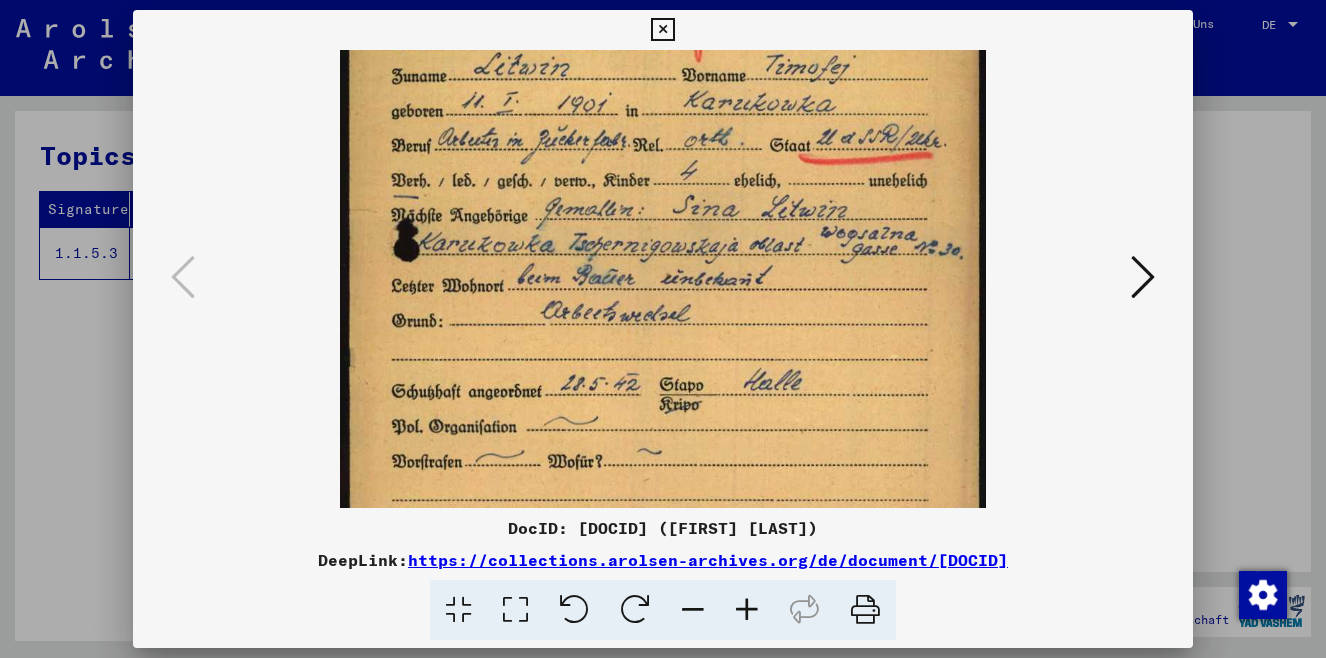 click at bounding box center (747, 610) 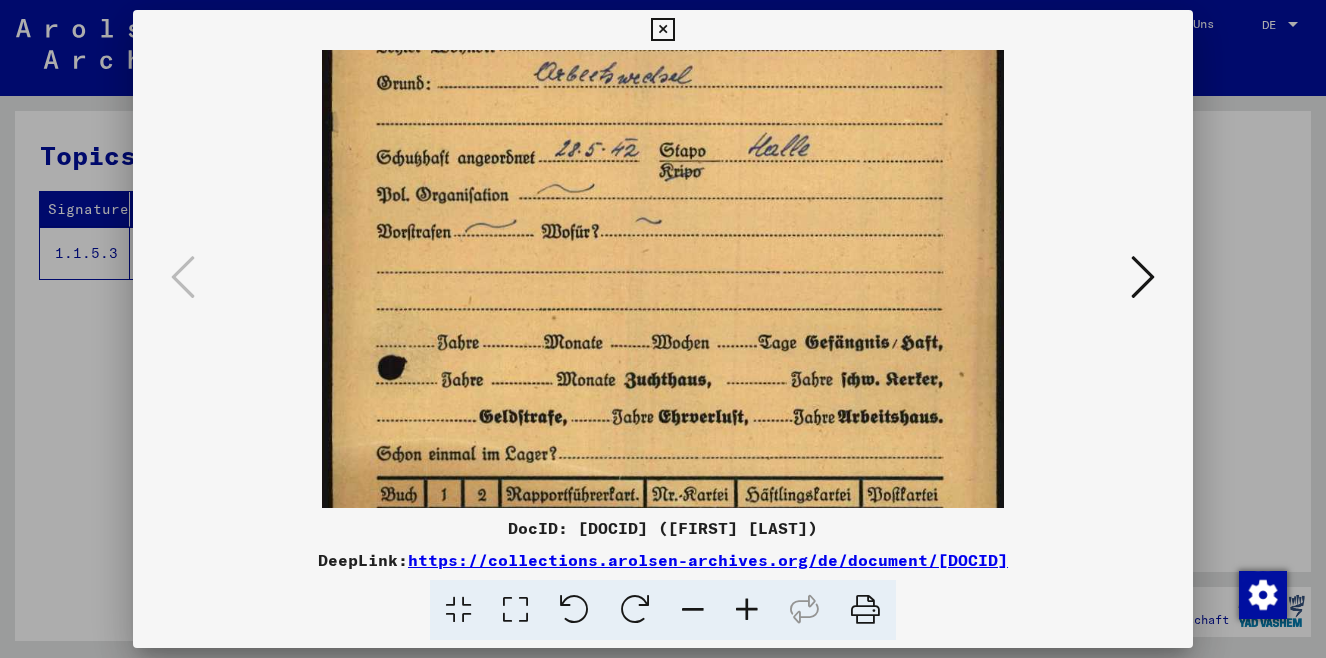 scroll, scrollTop: 366, scrollLeft: 0, axis: vertical 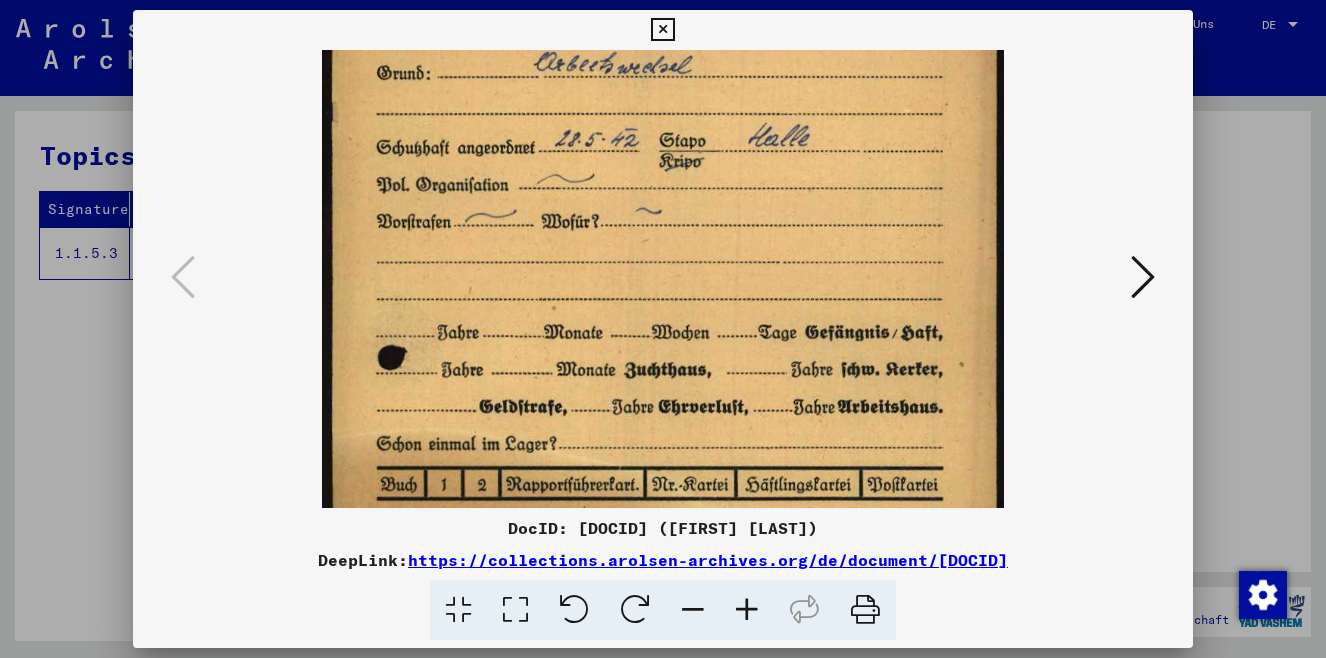 drag, startPoint x: 882, startPoint y: 337, endPoint x: 897, endPoint y: 68, distance: 269.41788 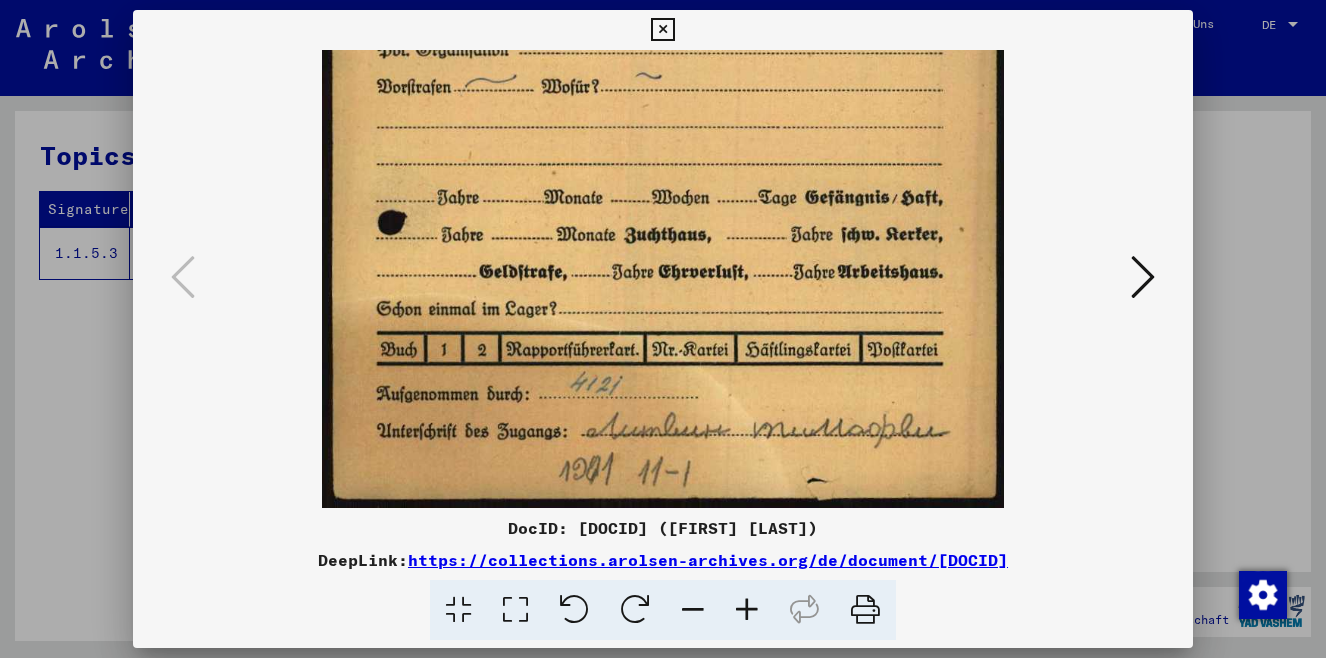 scroll, scrollTop: 499, scrollLeft: 0, axis: vertical 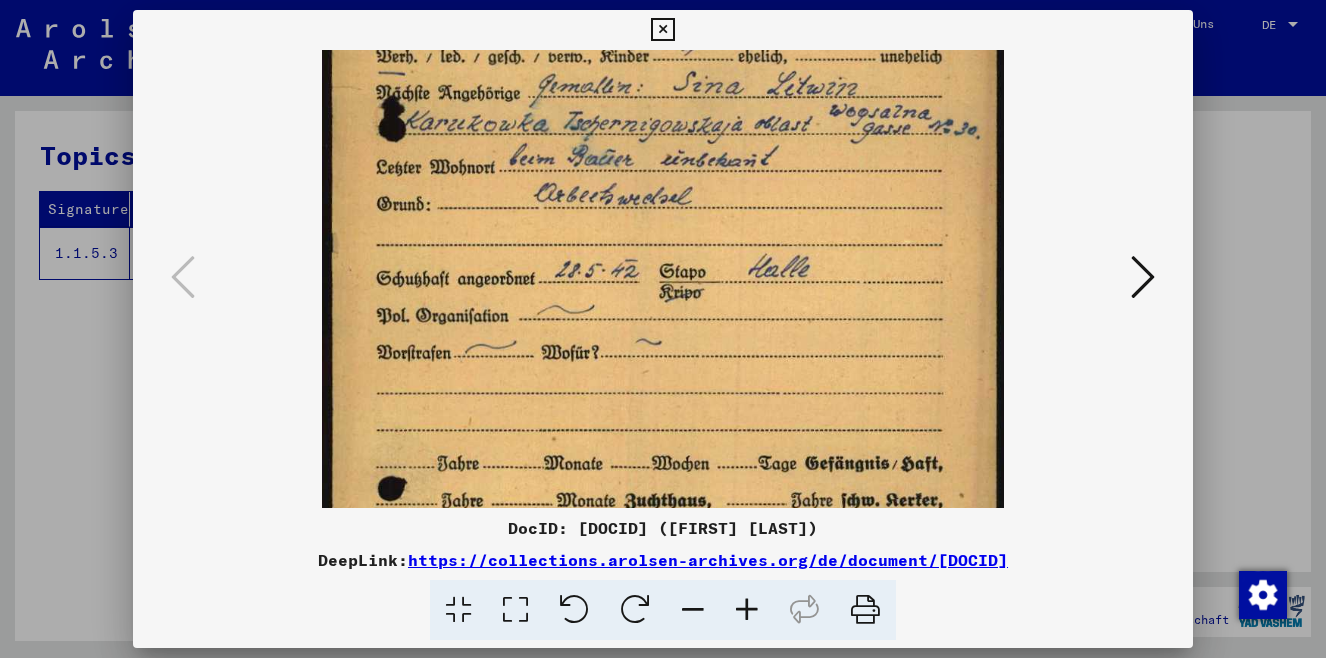 drag, startPoint x: 868, startPoint y: 318, endPoint x: 999, endPoint y: 448, distance: 184.55623 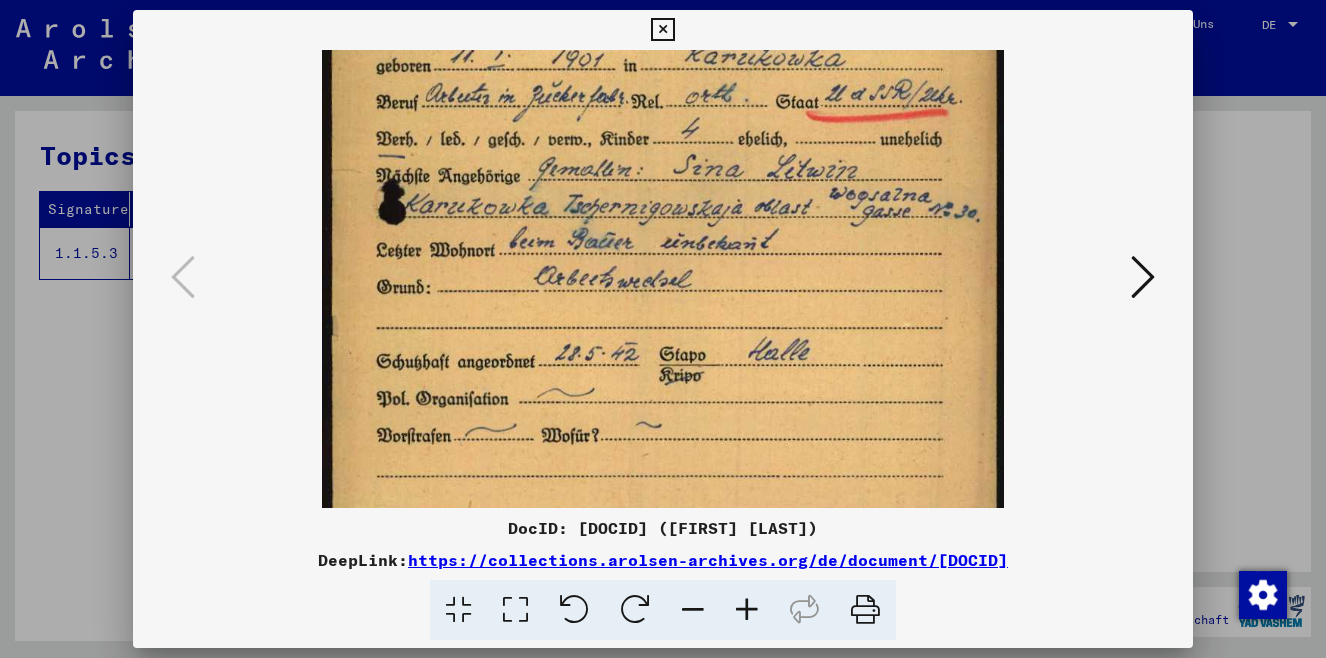 click at bounding box center [1143, 277] 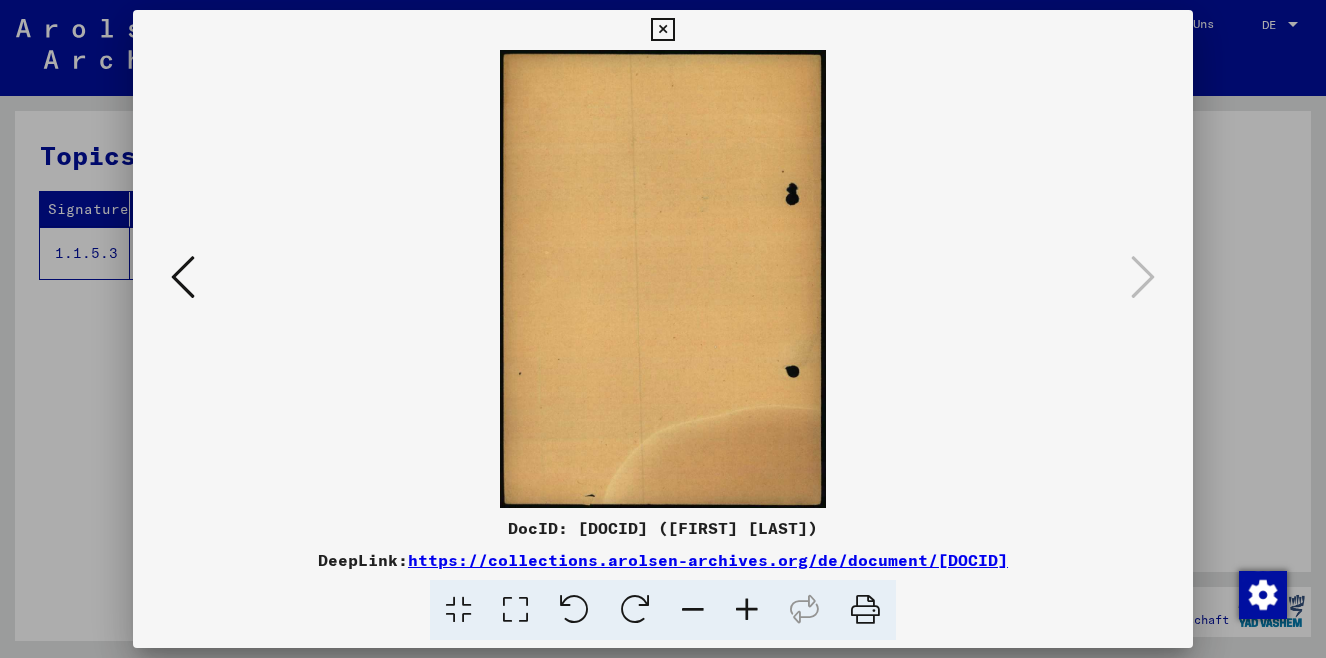 scroll, scrollTop: 0, scrollLeft: 0, axis: both 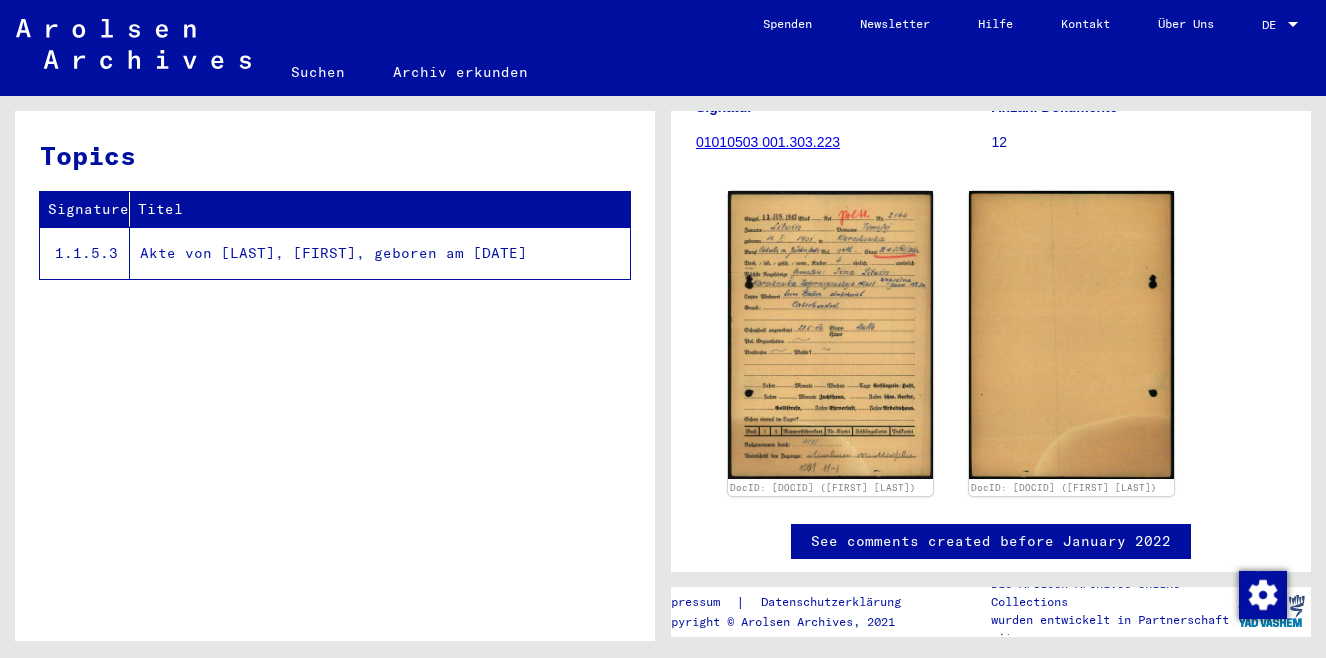 click on "01010503 001.303.223" 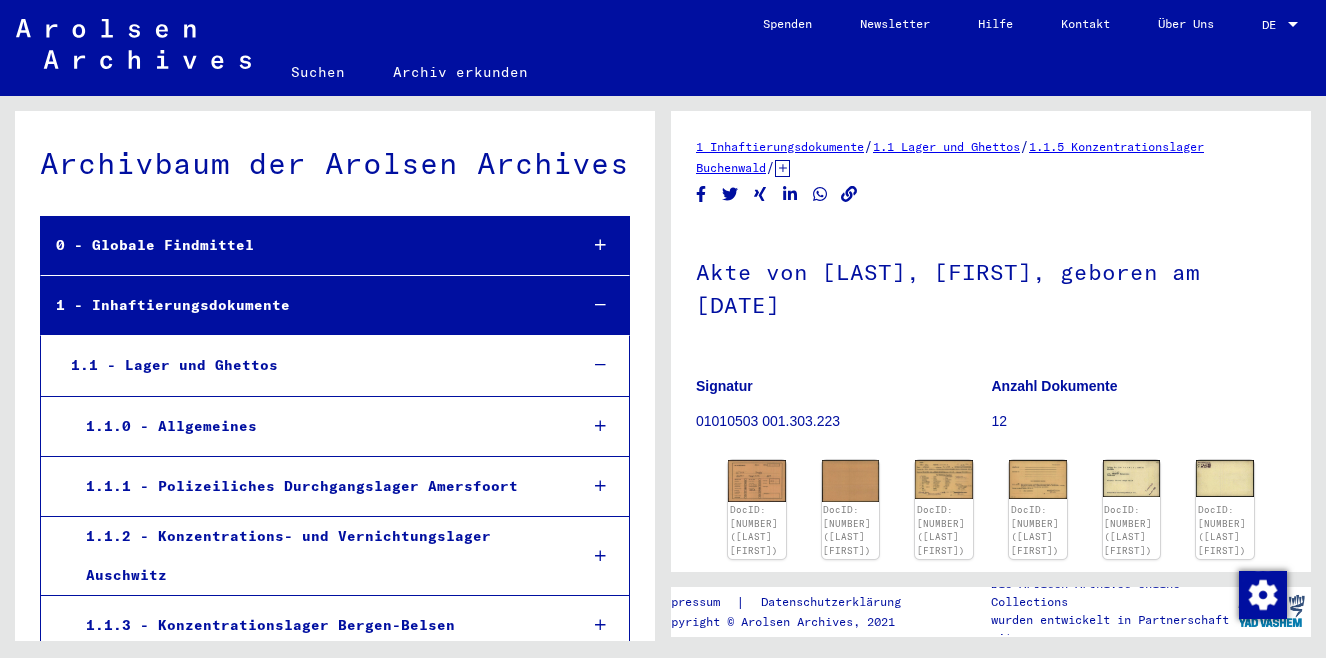 scroll, scrollTop: 44048, scrollLeft: 0, axis: vertical 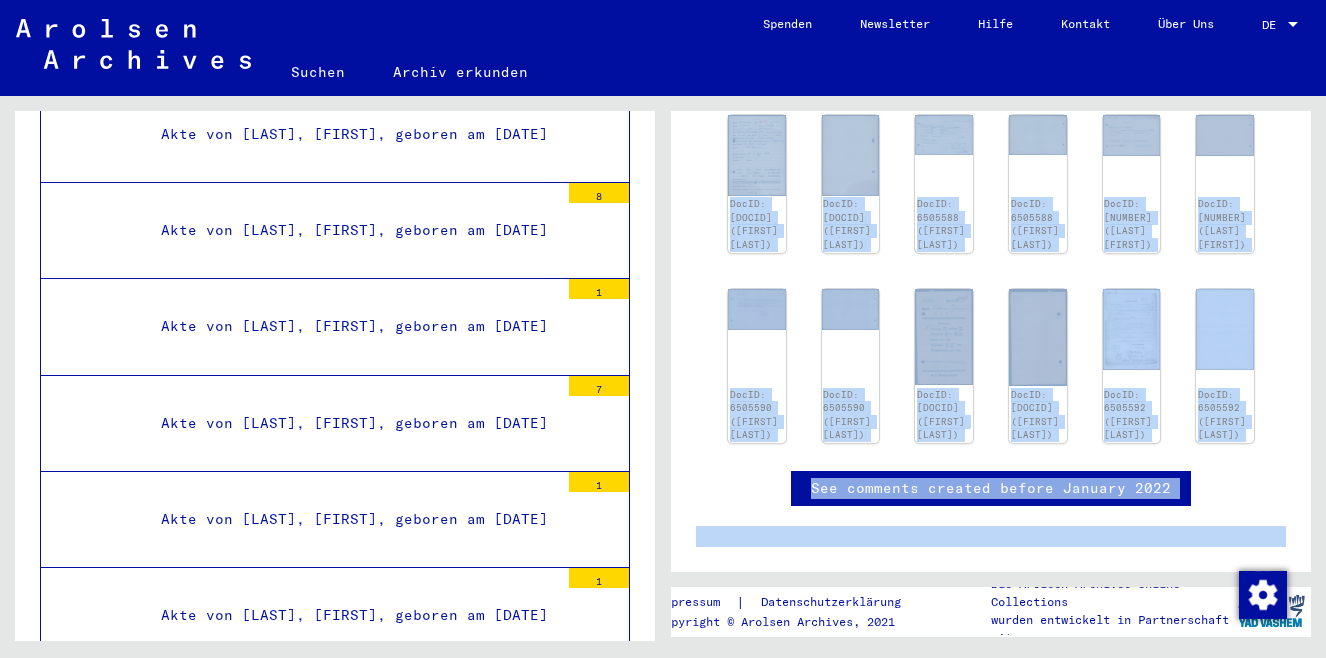 click on "1 Inhaftierungsdokumente   /   1.1 Lager und Ghettos   /   1.1.5 Konzentrationslager Buchenwald   /   1.1.5.3 Individuelle Unterlagen Männer Buchenwald    /   Individuelle Häftlingsunterlagen - KL Buchenwald   /   Akten mit Namen ab A bis SYS und weiterer Untergliederung   /   Akten mit Namen ab [LAST]   /  Akte von [LAST], [FIRST], geboren am [DATE]  Signatur [SIGNATURE] Anzahl Dokumente 12 DocID: [DOCID] ([FIRST] [LAST]) DocID: [DOCID] ([FIRST] [LAST]) DocID: [DOCID] ([FIRST] [LAST]) DocID: [DOCID] ([FIRST] [LAST]) DocID: [DOCID] ([FIRST] [LAST]) DocID: [DOCID] ([FIRST] [LAST]) DocID: [DOCID] ([FIRST] [LAST]) DocID: [DOCID] ([FIRST] [LAST]) DocID: [DOCID] ([FIRST] [LAST]) DocID: [DOCID] ([FIRST] [LAST]) DocID: [DOCID] ([FIRST] [LAST]) DocID: [DOCID] ([FIRST] [LAST]) DocID: [DOCID] ([FIRST] [LAST]) DocID: [DOCID] ([FIRST] [LAST]) DocID: [DOCID] ([FIRST] [LAST]) DocID: [DOCID] ([FIRST] [LAST]) DocID: [DOCID] ([FIRST] [LAST]) DocID: [DOCID] ([FIRST] [LAST]) DocID: [DOCID] ([FIRST] [LAST])" 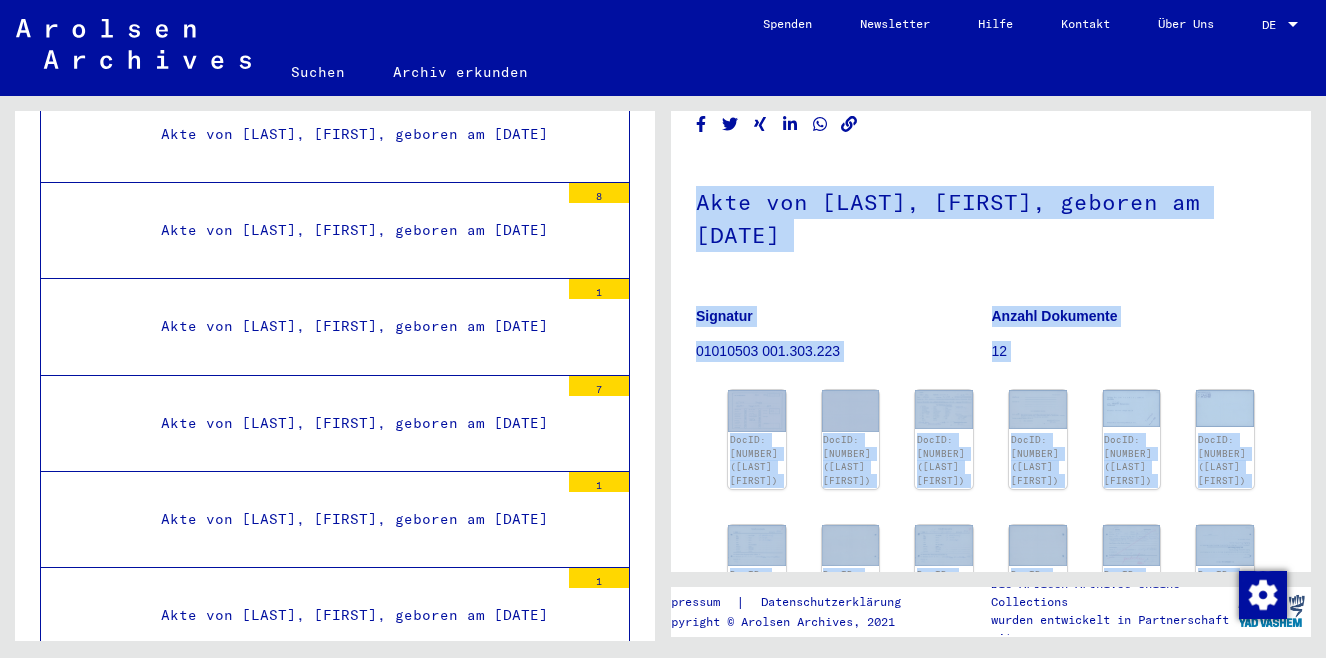 scroll, scrollTop: 0, scrollLeft: 0, axis: both 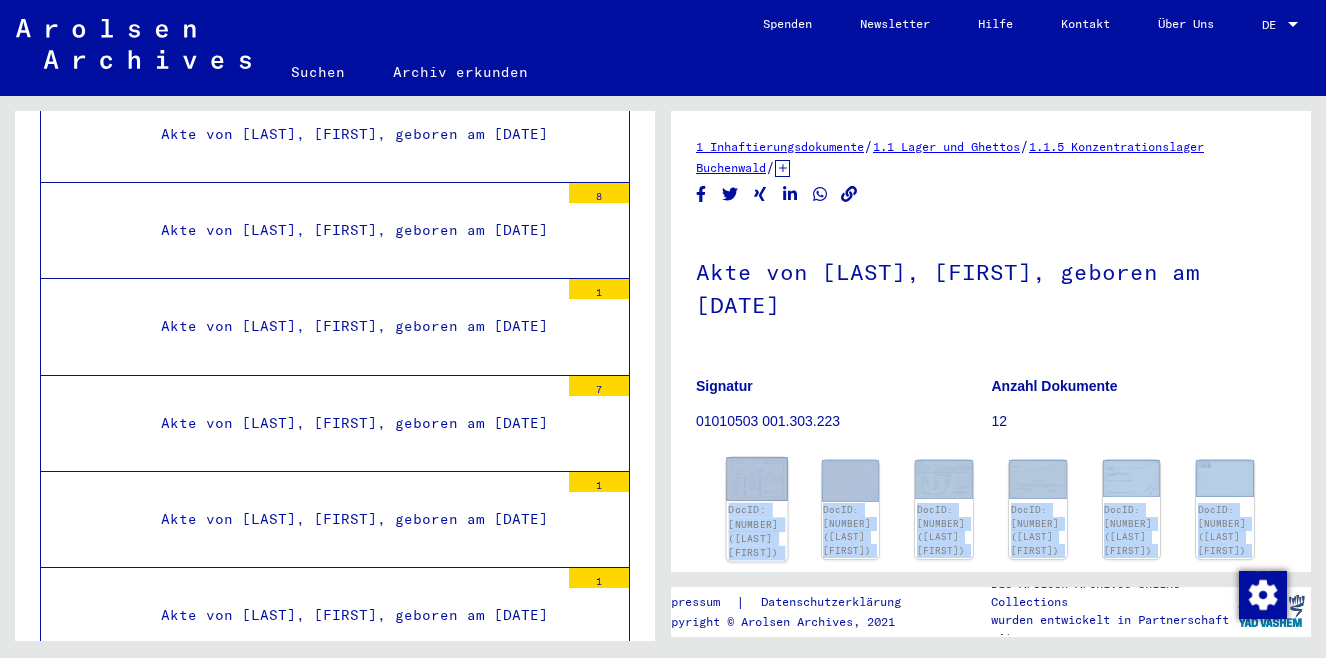 drag, startPoint x: 1241, startPoint y: 397, endPoint x: 751, endPoint y: 471, distance: 495.55624 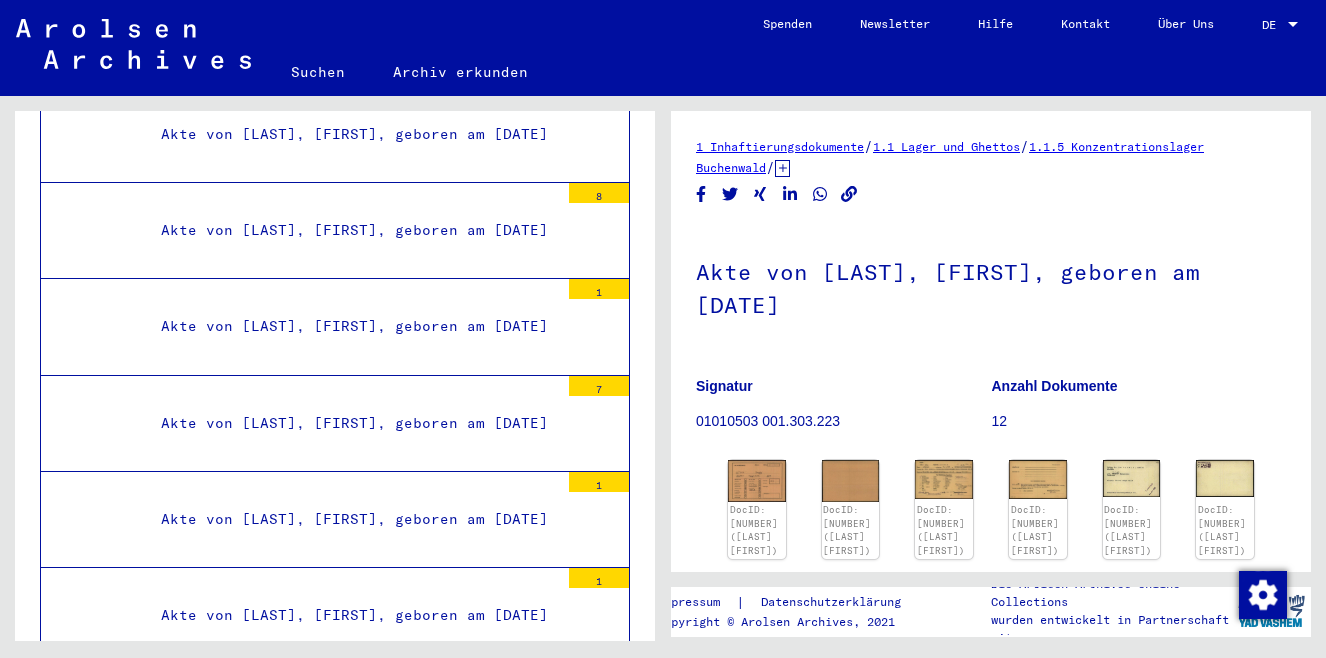 click on "Akte von [LAST], [FIRST], geboren am [DATE]" 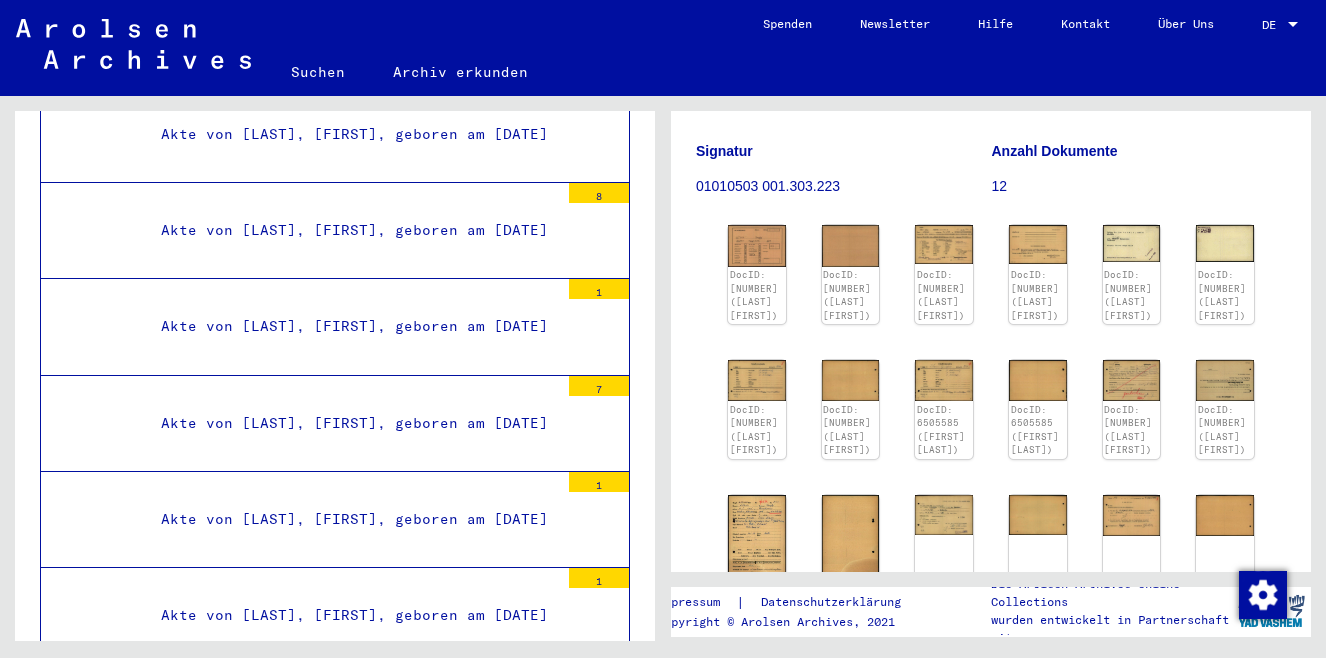 scroll, scrollTop: 231, scrollLeft: 0, axis: vertical 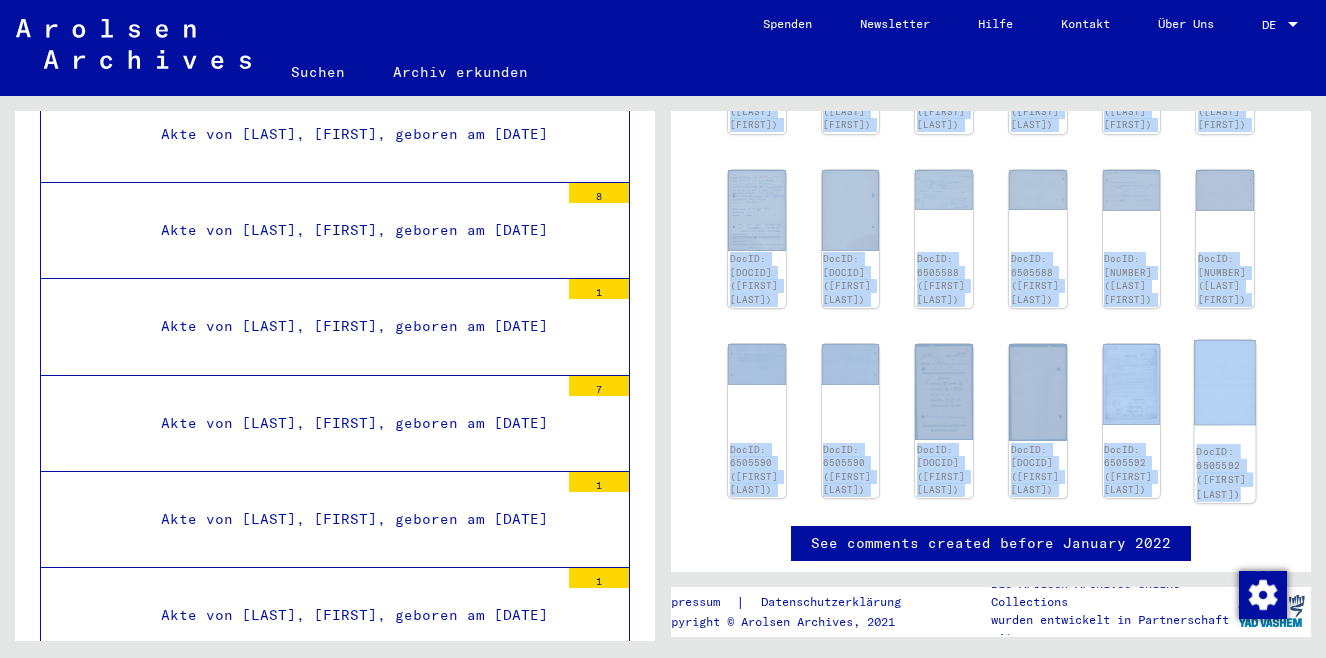 drag, startPoint x: 716, startPoint y: 225, endPoint x: 1228, endPoint y: 479, distance: 571.54175 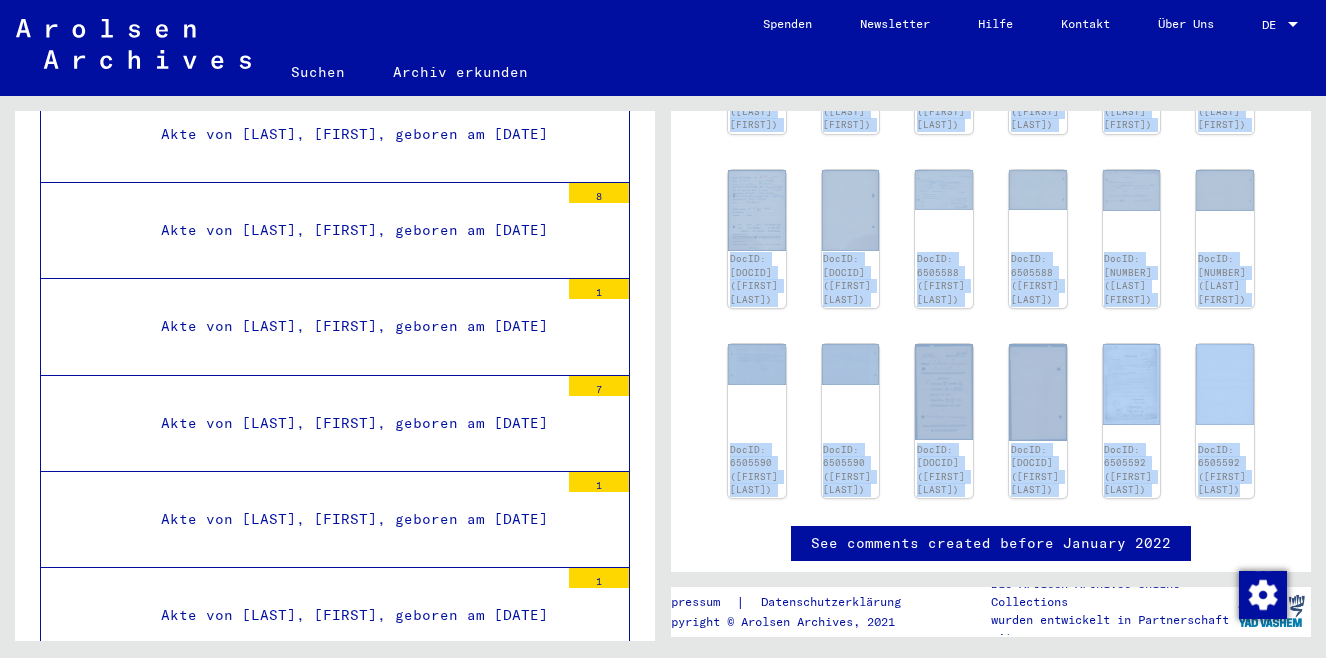 click on "DocID: 6505581 ([FIRST] [LAST]) DocID: 6505581 ([FIRST] [LAST]) DocID: 6505582 ([FIRST] [LAST]) DocID: 6505582 ([FIRST] [LAST]) DocID: 6505583 ([FIRST] [LAST]) DocID: 6505583 ([FIRST] [LAST]) DocID: 6505584 ([FIRST] [LAST]) DocID: 6505584 ([FIRST] [LAST]) DocID: 6505585 ([FIRST] [LAST]) DocID: 6505585 ([FIRST] [LAST]) DocID: 6505586 ([FIRST] [LAST]) DocID: 6505586 ([FIRST] [LAST]) DocID: 6505587 ([FIRST] [LAST]) DocID: 6505587 ([FIRST] [LAST]) DocID: 6505588 ([FIRST] [LAST]) DocID: 6505588 ([FIRST] [LAST]) DocID: 6505589 ([FIRST] [LAST]) DocID: 6505589 ([FIRST] [LAST]) DocID: 6505590 ([FIRST] [LAST]) DocID: 6505590 ([FIRST] [LAST]) DocID: 6505591 ([FIRST] [LAST]) DocID: 6505591 ([FIRST] [LAST]) DocID: 6505592 ([FIRST] [LAST]) DocID: 6505592 ([FIRST] [LAST])" 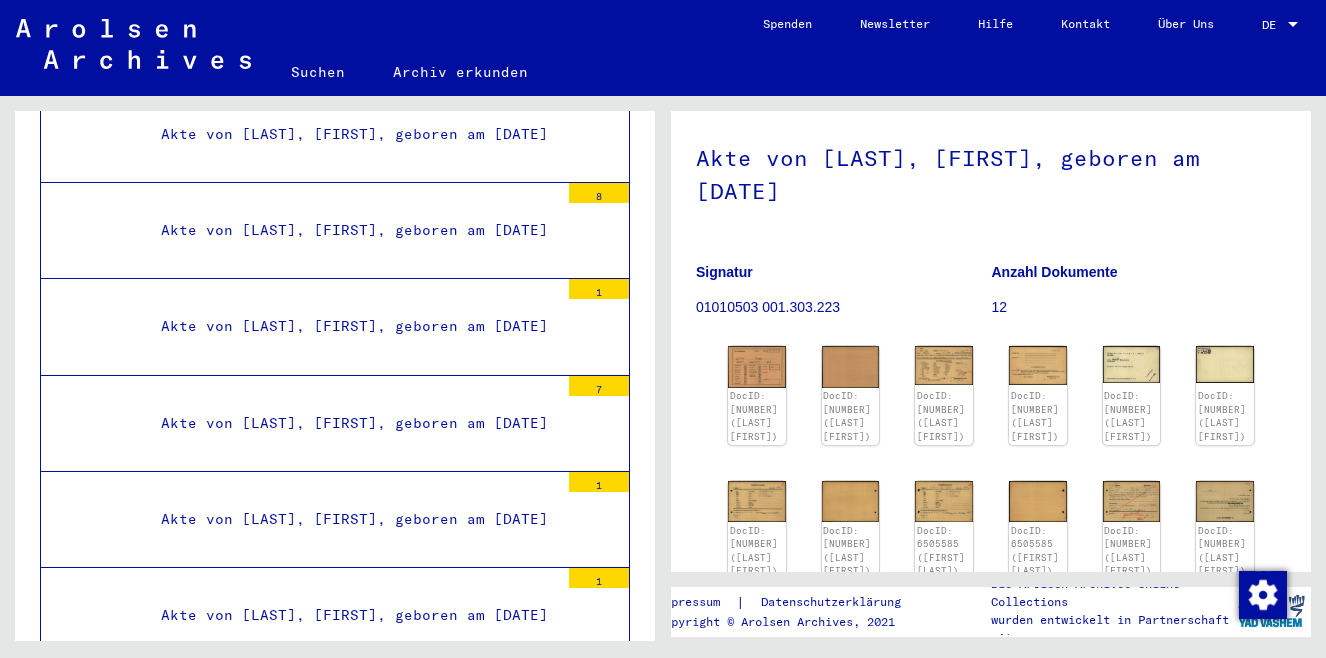 scroll, scrollTop: 210, scrollLeft: 0, axis: vertical 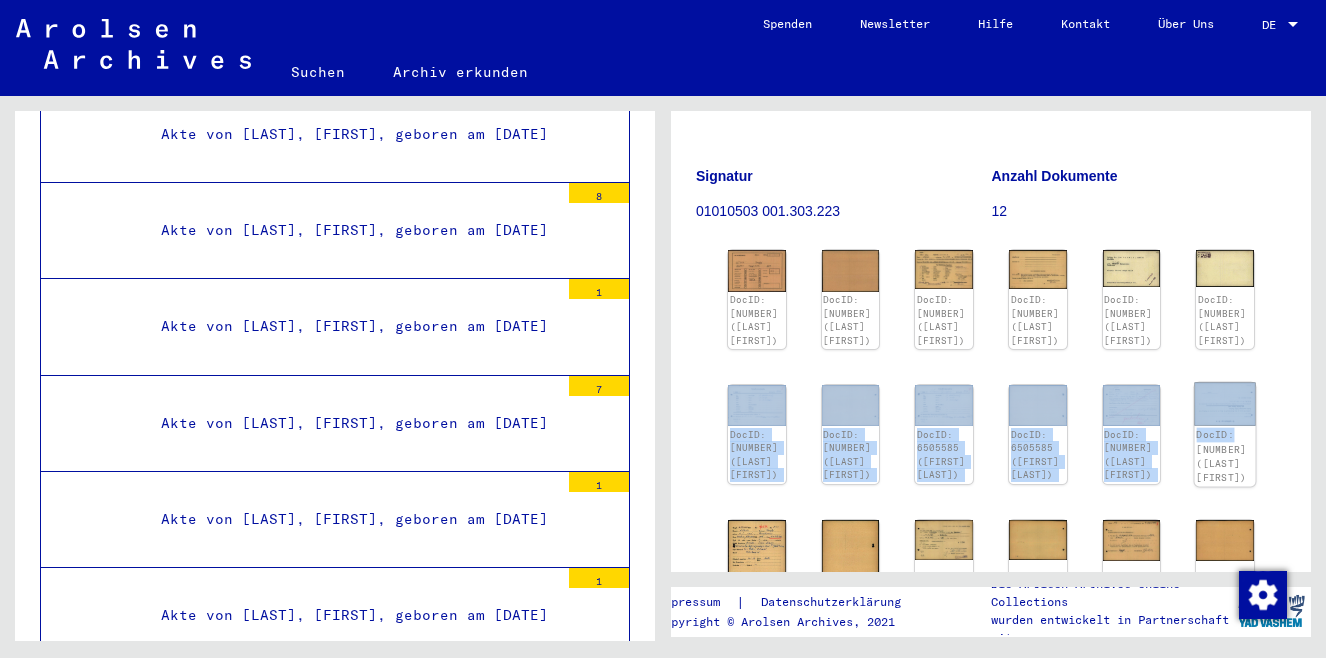 drag, startPoint x: 714, startPoint y: 369, endPoint x: 1234, endPoint y: 425, distance: 523.0067 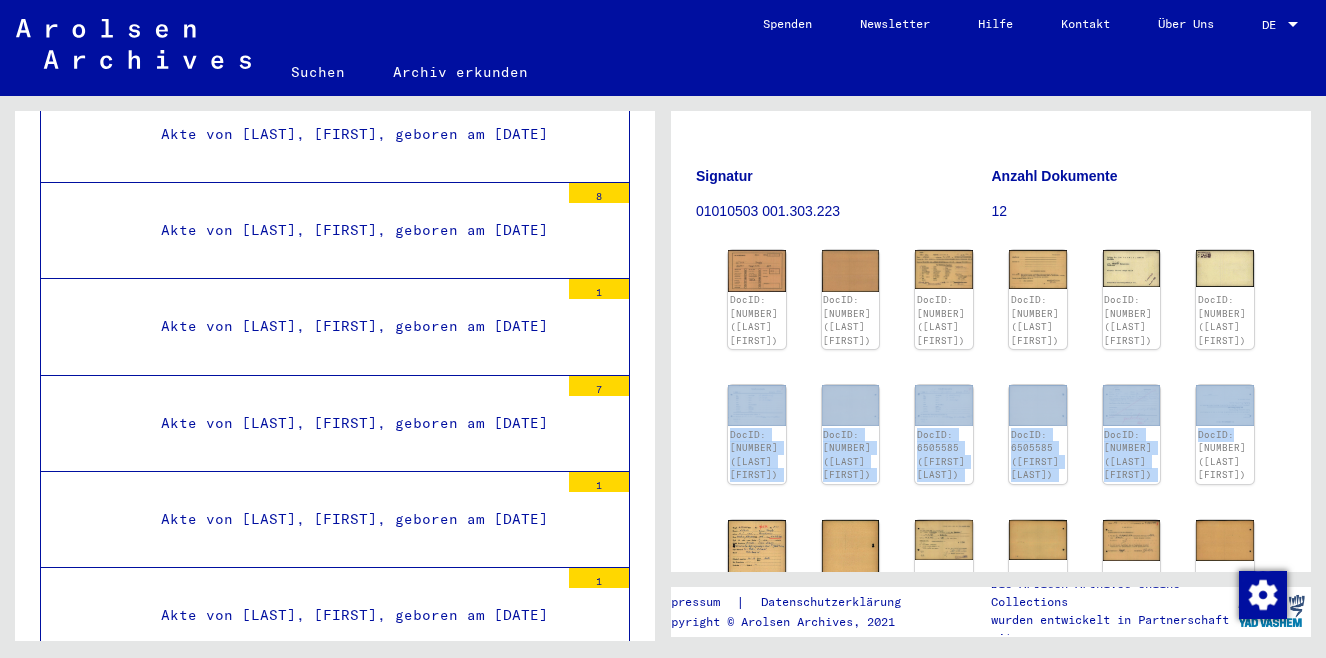 click on "DocID: 6505581 ([FIRST] [LAST]) DocID: 6505581 ([FIRST] [LAST]) DocID: 6505582 ([FIRST] [LAST]) DocID: 6505582 ([FIRST] [LAST]) DocID: 6505583 ([FIRST] [LAST]) DocID: 6505583 ([FIRST] [LAST]) DocID: 6505584 ([FIRST] [LAST]) DocID: 6505584 ([FIRST] [LAST]) DocID: 6505585 ([FIRST] [LAST]) DocID: 6505585 ([FIRST] [LAST]) DocID: 6505586 ([FIRST] [LAST]) DocID: 6505586 ([FIRST] [LAST]) DocID: 6505587 ([FIRST] [LAST]) DocID: 6505587 ([FIRST] [LAST]) DocID: 6505588 ([FIRST] [LAST]) DocID: 6505588 ([FIRST] [LAST]) DocID: 6505589 ([FIRST] [LAST]) DocID: 6505589 ([FIRST] [LAST]) DocID: 6505590 ([FIRST] [LAST]) DocID: 6505590 ([FIRST] [LAST]) DocID: 6505591 ([FIRST] [LAST]) DocID: 6505591 ([FIRST] [LAST]) DocID: 6505592 ([FIRST] [LAST]) DocID: 6505592 ([FIRST] [LAST])" 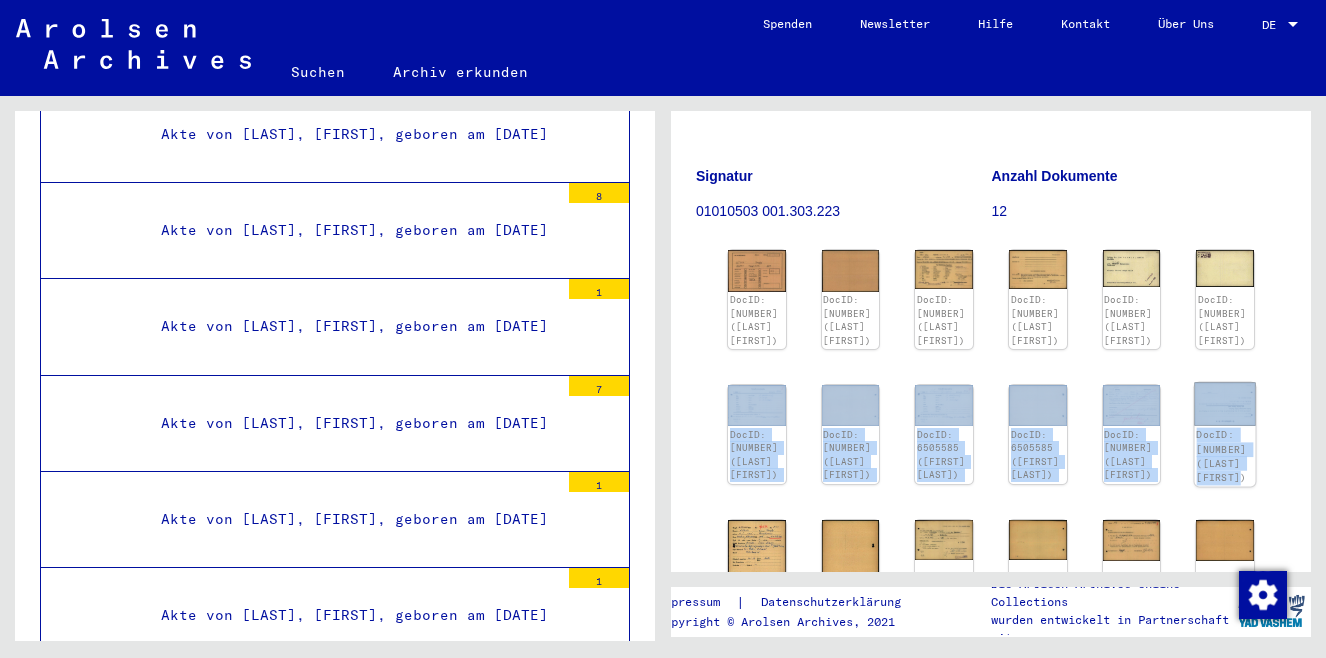 drag, startPoint x: 710, startPoint y: 377, endPoint x: 1229, endPoint y: 474, distance: 527.98676 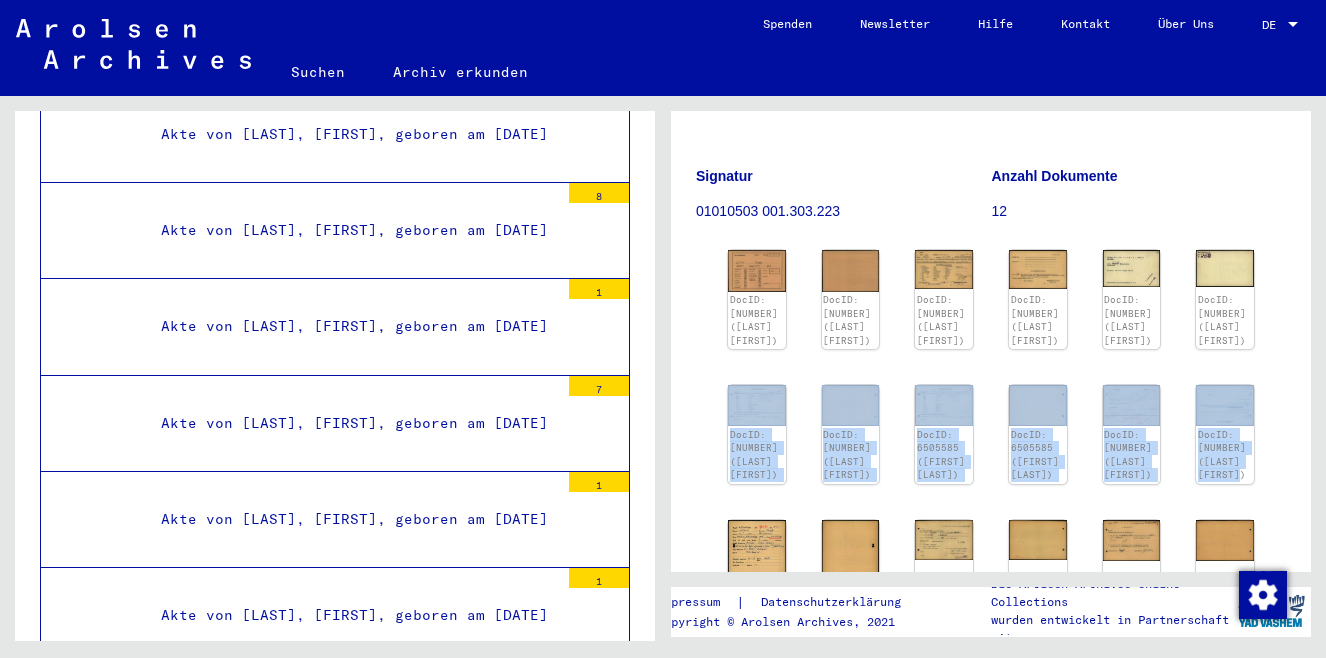 click on "DocID: 6505581 ([FIRST] [LAST]) DocID: 6505581 ([FIRST] [LAST]) DocID: 6505582 ([FIRST] [LAST]) DocID: 6505582 ([FIRST] [LAST]) DocID: 6505583 ([FIRST] [LAST]) DocID: 6505583 ([FIRST] [LAST]) DocID: 6505584 ([FIRST] [LAST]) DocID: 6505584 ([FIRST] [LAST]) DocID: 6505585 ([FIRST] [LAST]) DocID: 6505585 ([FIRST] [LAST]) DocID: 6505586 ([FIRST] [LAST]) DocID: 6505586 ([FIRST] [LAST]) DocID: 6505587 ([FIRST] [LAST]) DocID: 6505587 ([FIRST] [LAST]) DocID: 6505588 ([FIRST] [LAST]) DocID: 6505588 ([FIRST] [LAST]) DocID: 6505589 ([FIRST] [LAST]) DocID: 6505589 ([FIRST] [LAST]) DocID: 6505590 ([FIRST] [LAST]) DocID: 6505590 ([FIRST] [LAST]) DocID: 6505591 ([FIRST] [LAST]) DocID: 6505591 ([FIRST] [LAST]) DocID: 6505592 ([FIRST] [LAST]) DocID: 6505592 ([FIRST] [LAST])" 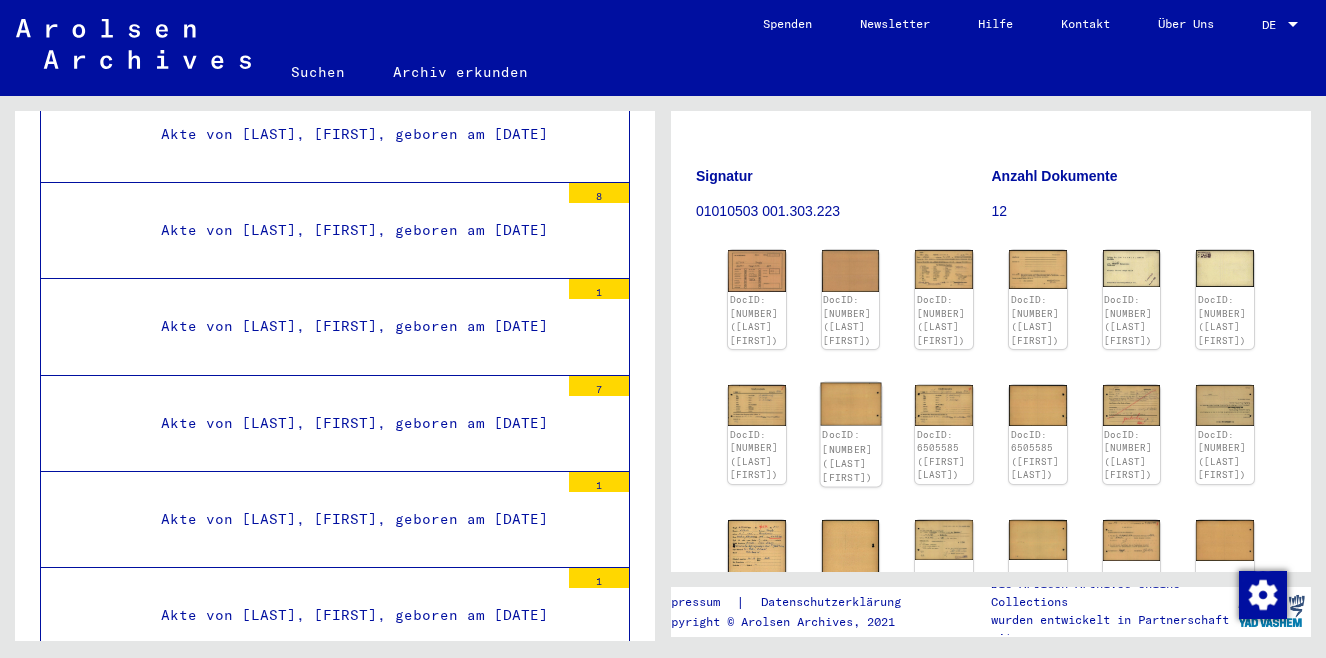 drag, startPoint x: 855, startPoint y: 443, endPoint x: 837, endPoint y: 420, distance: 29.206163 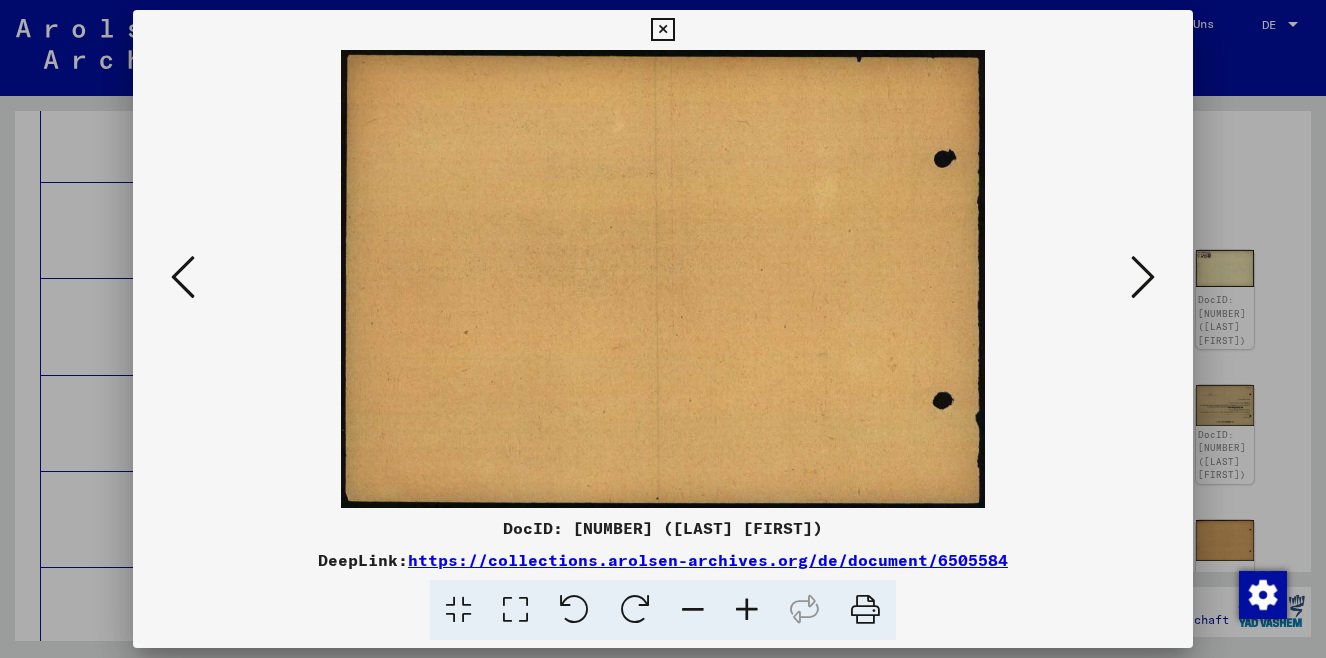click at bounding box center (662, 30) 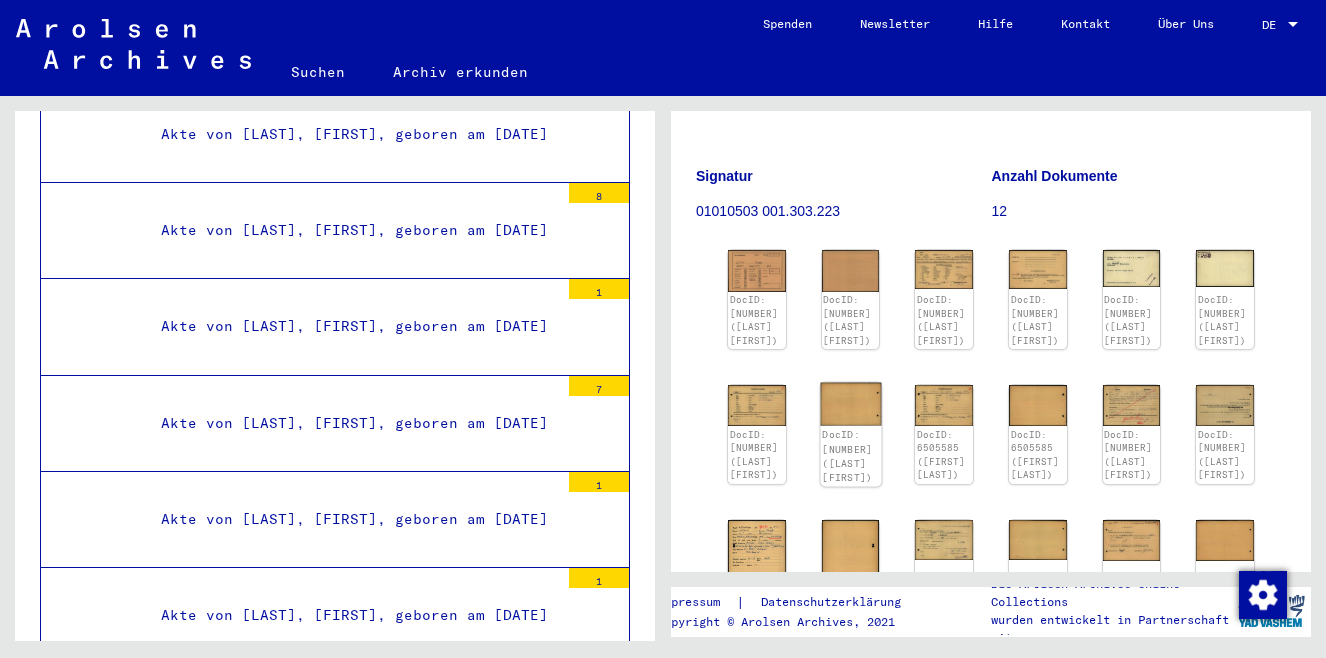 click on "DocID: [NUMBER] ([LAST] [FIRST])" 